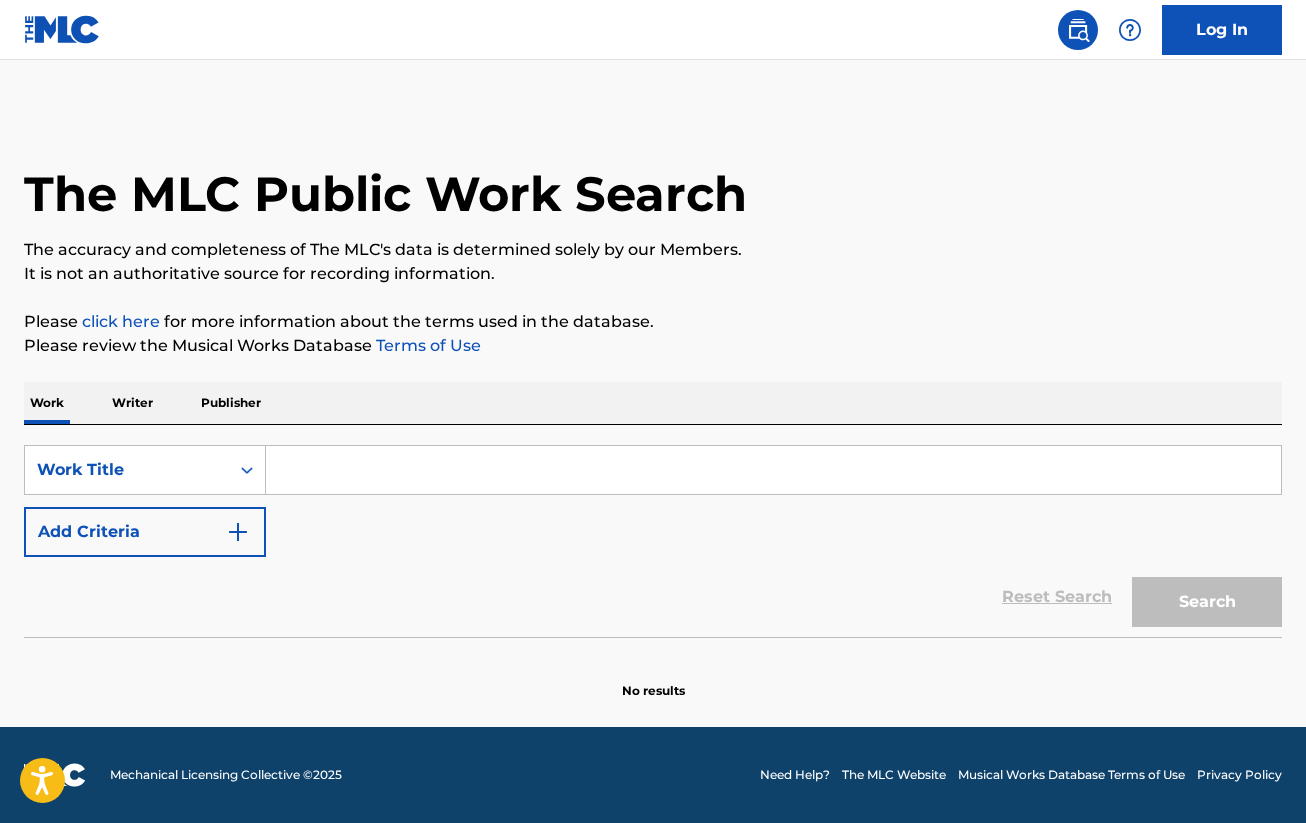 scroll, scrollTop: 0, scrollLeft: 0, axis: both 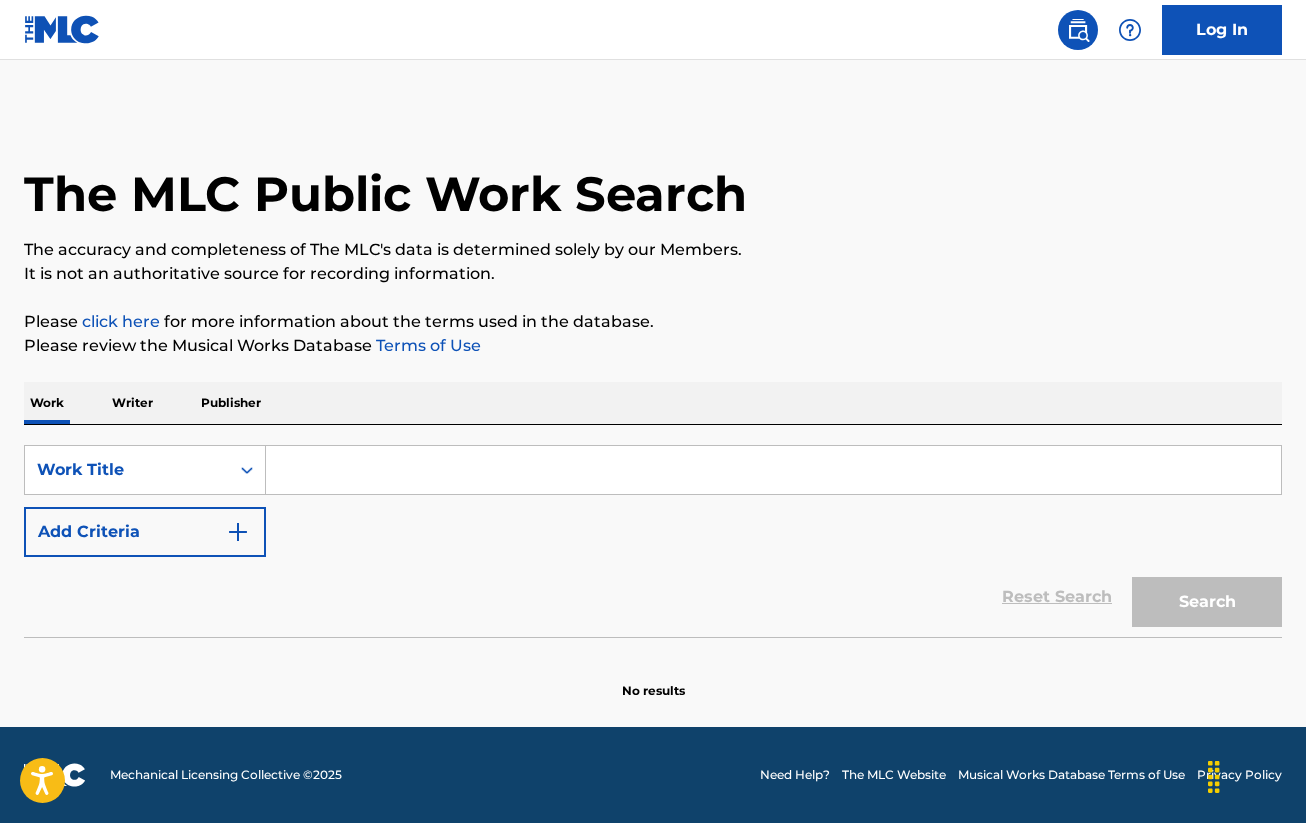 click on "Mechanical Licensing Collective ©  2025 Need Help? The MLC Website Musical Works Database Terms of Use Privacy Policy" at bounding box center (653, 775) 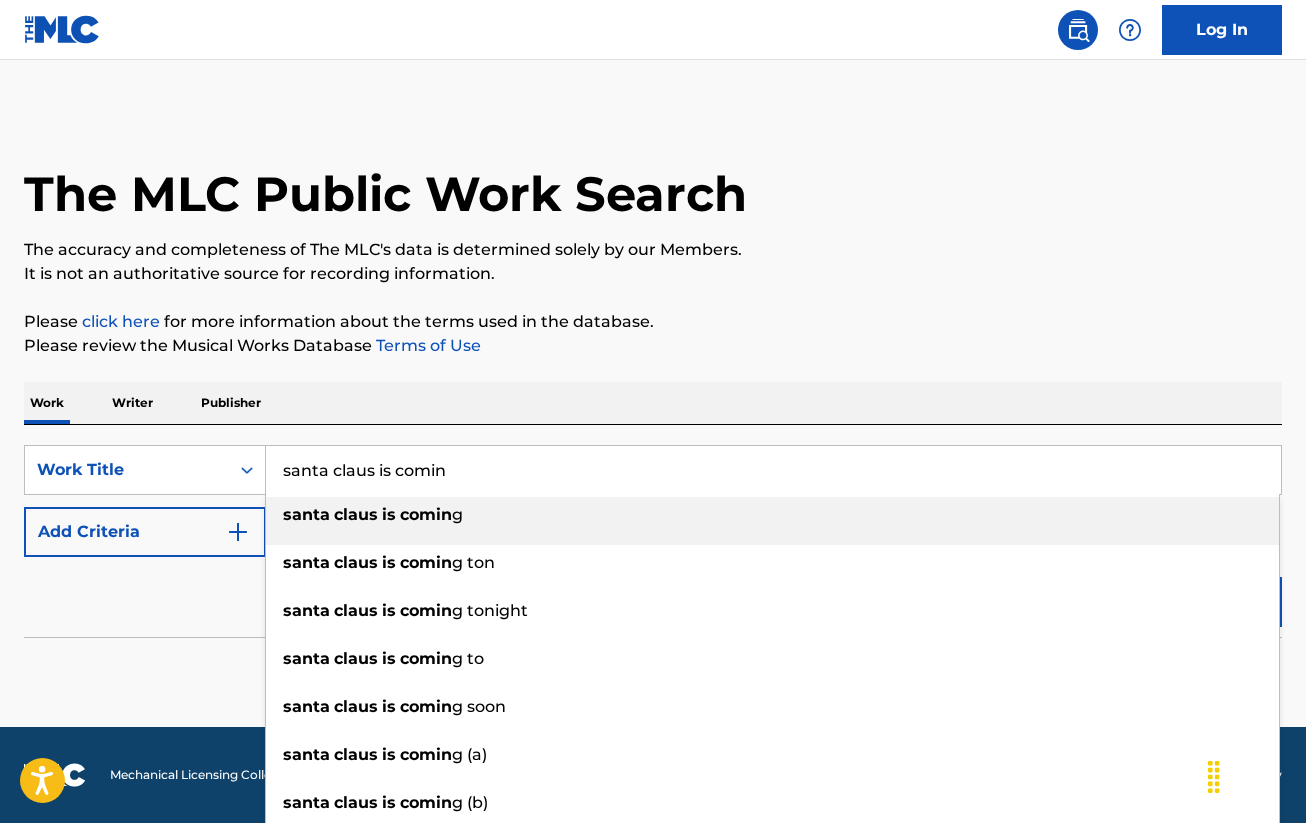 type on "santa claus is comin" 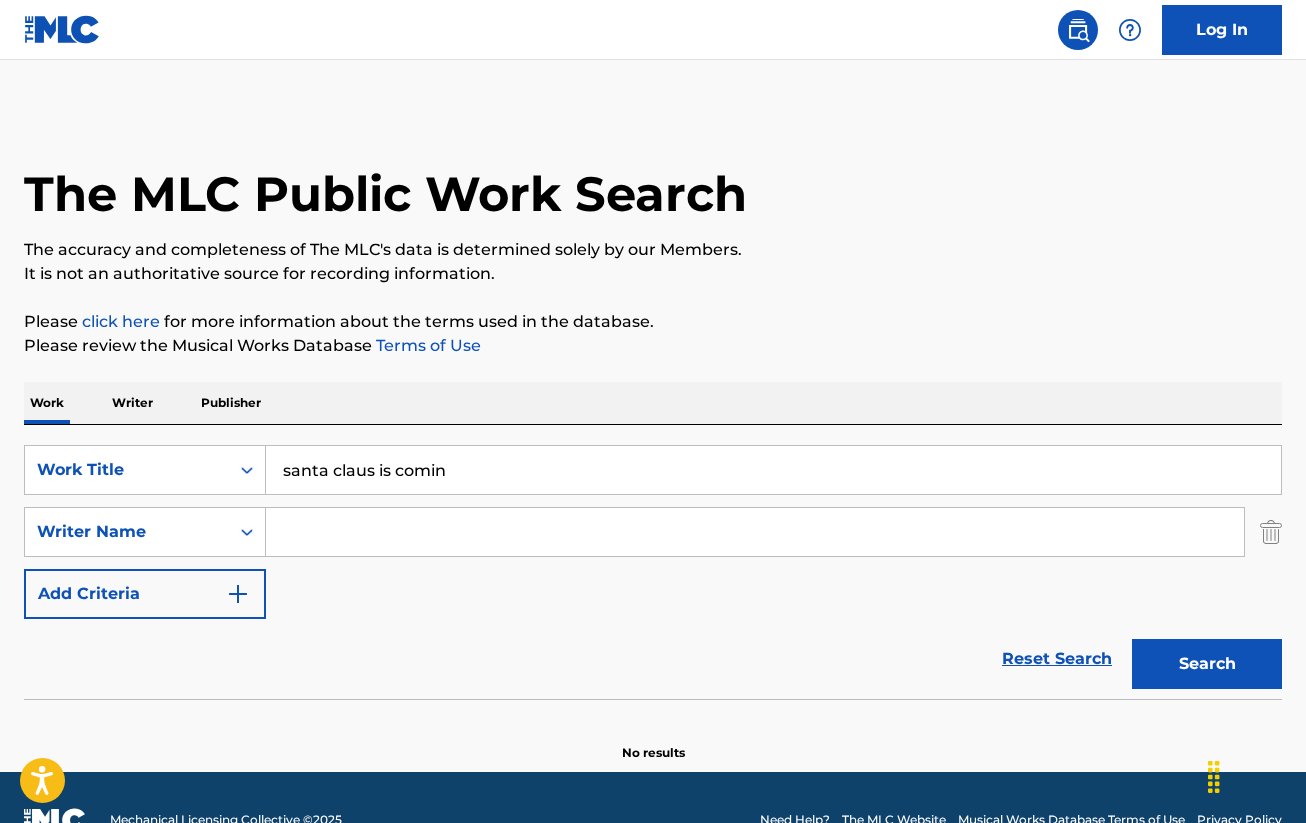 click at bounding box center (755, 532) 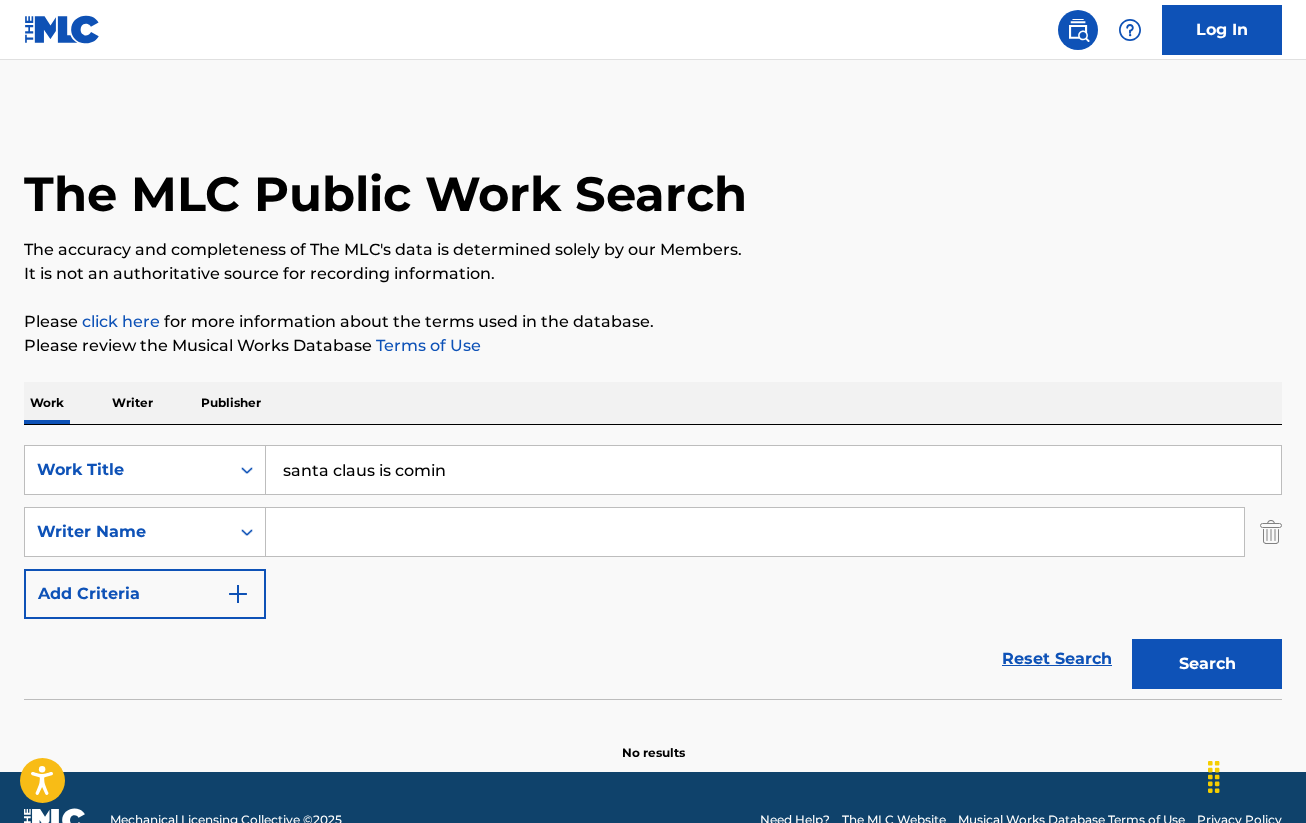 type on "s" 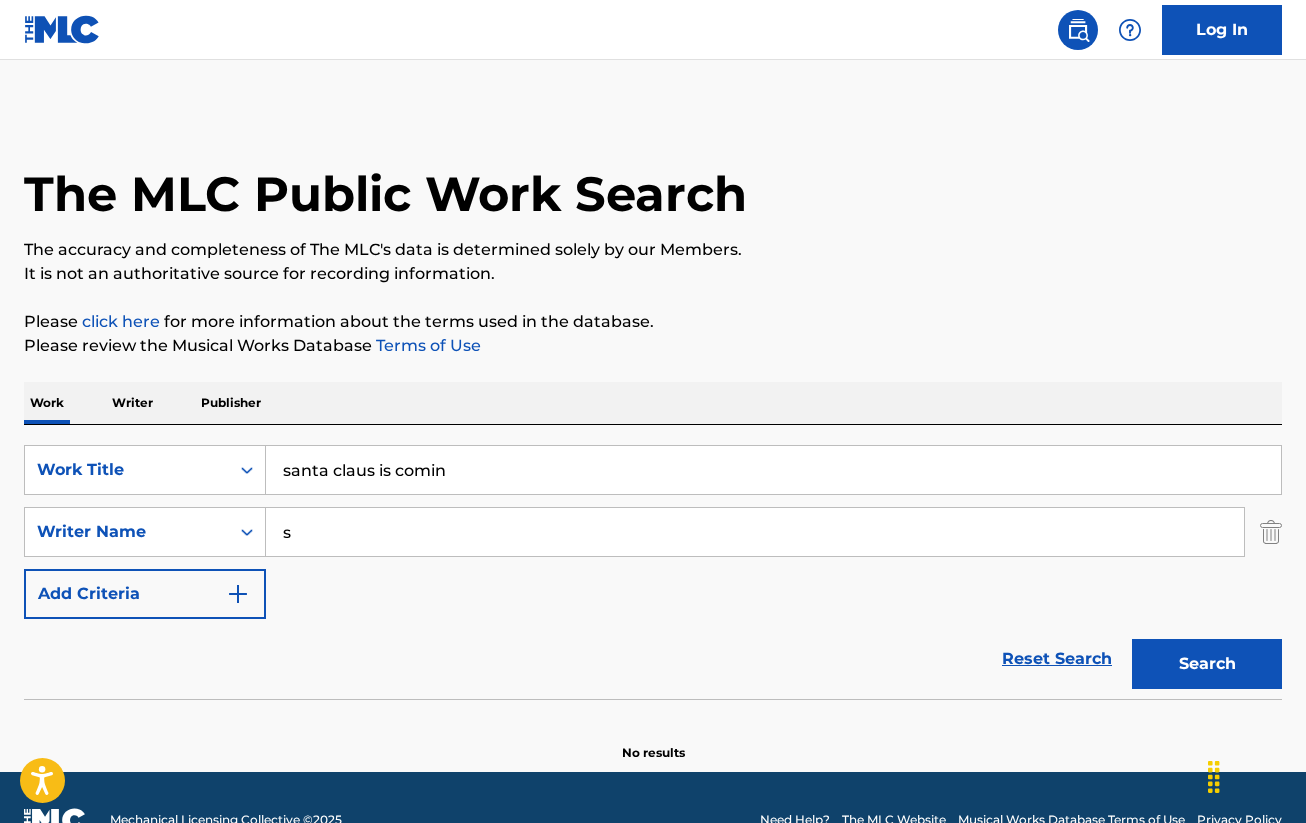 type 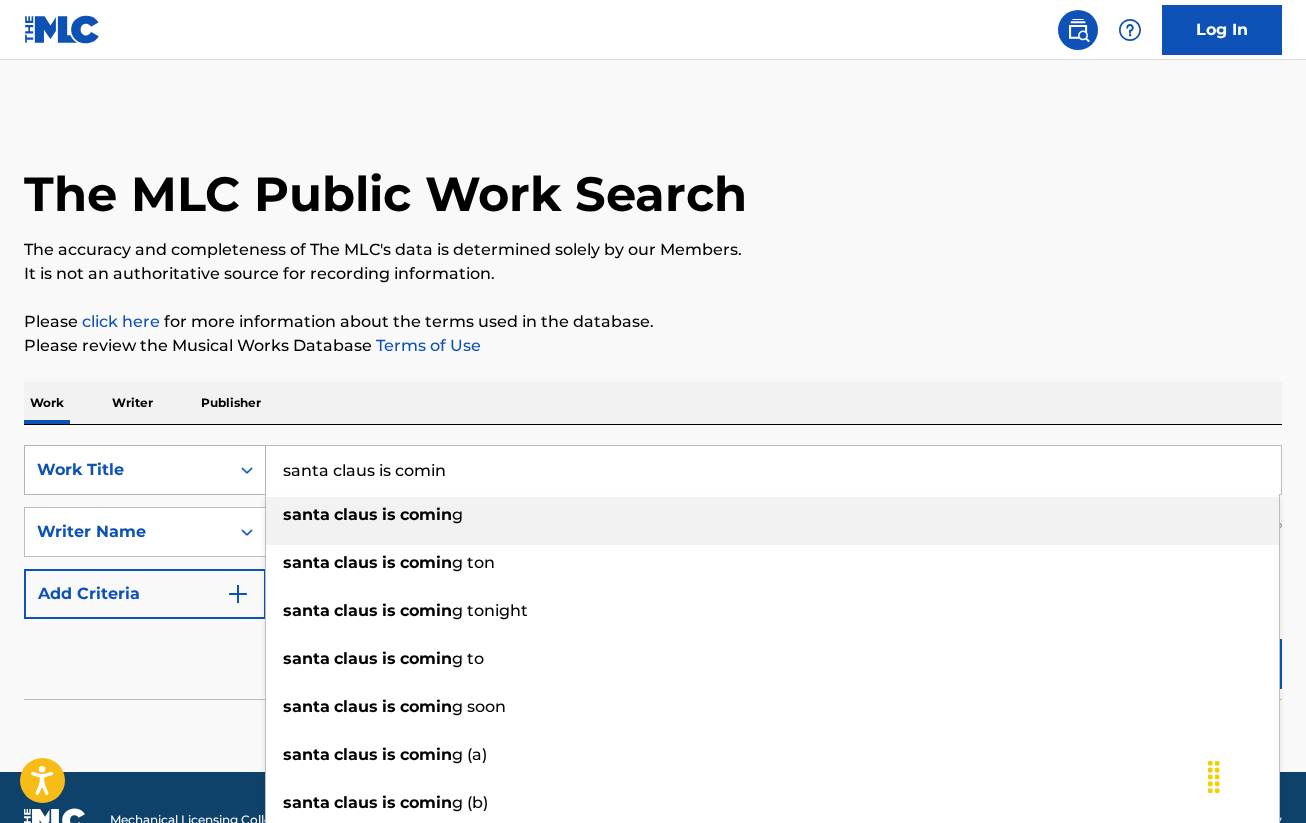 drag, startPoint x: 500, startPoint y: 472, endPoint x: 251, endPoint y: 475, distance: 249.01807 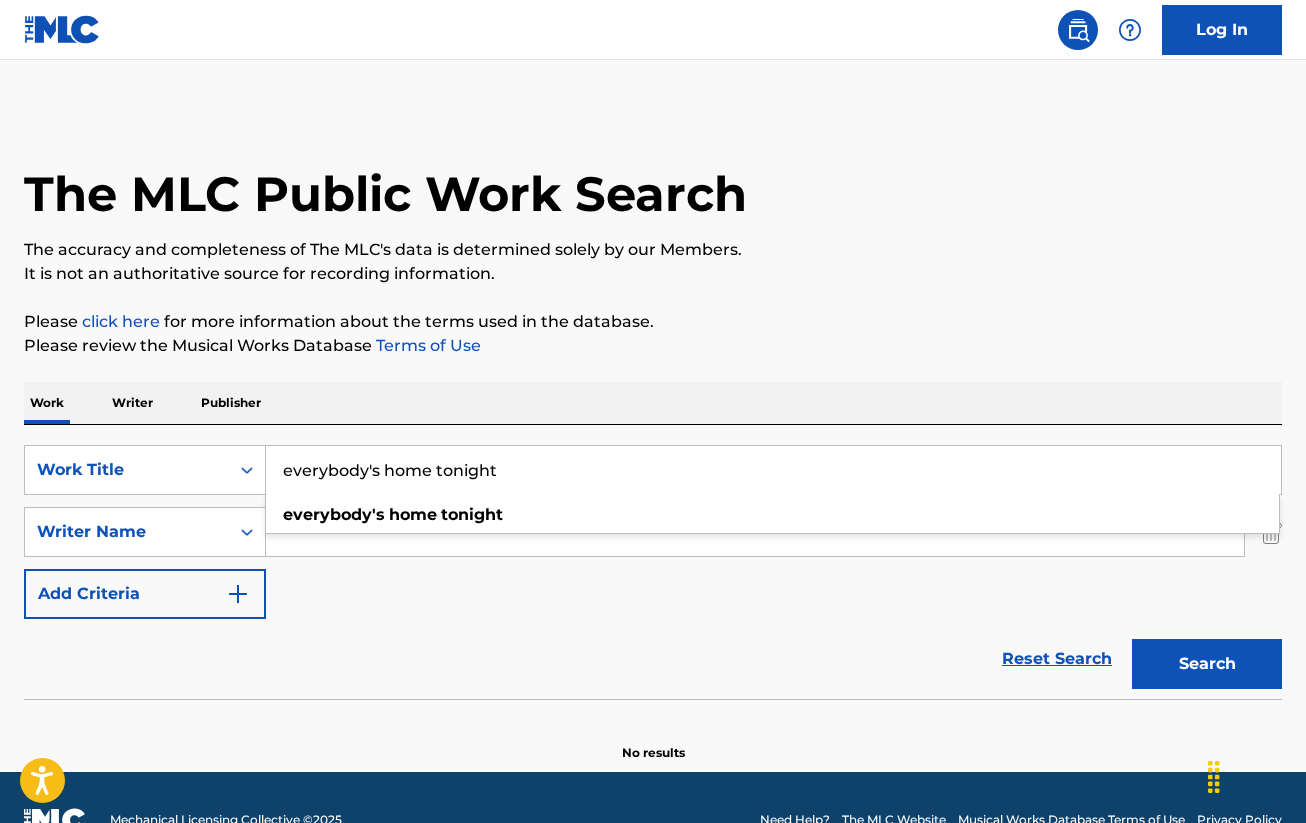 type on "everybody's home tonight" 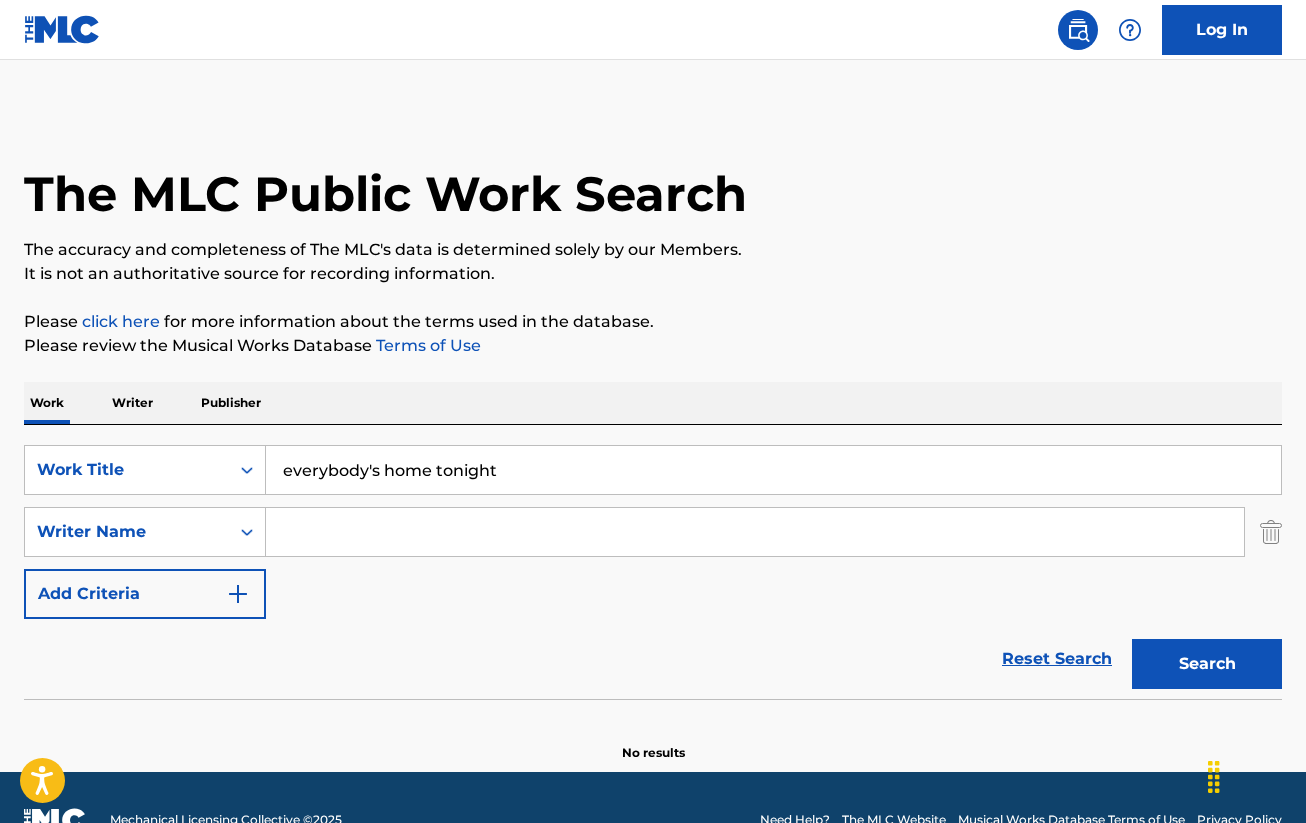 click on "SearchWithCriteria7f91211c-ac08-44d5-b8fc-40dbbf997126 Work Title everybody's home tonight SearchWithCriteria6538290e-fee6-4623-ad7b-06be4b0e8c08 Writer Name Add Criteria" at bounding box center [653, 532] 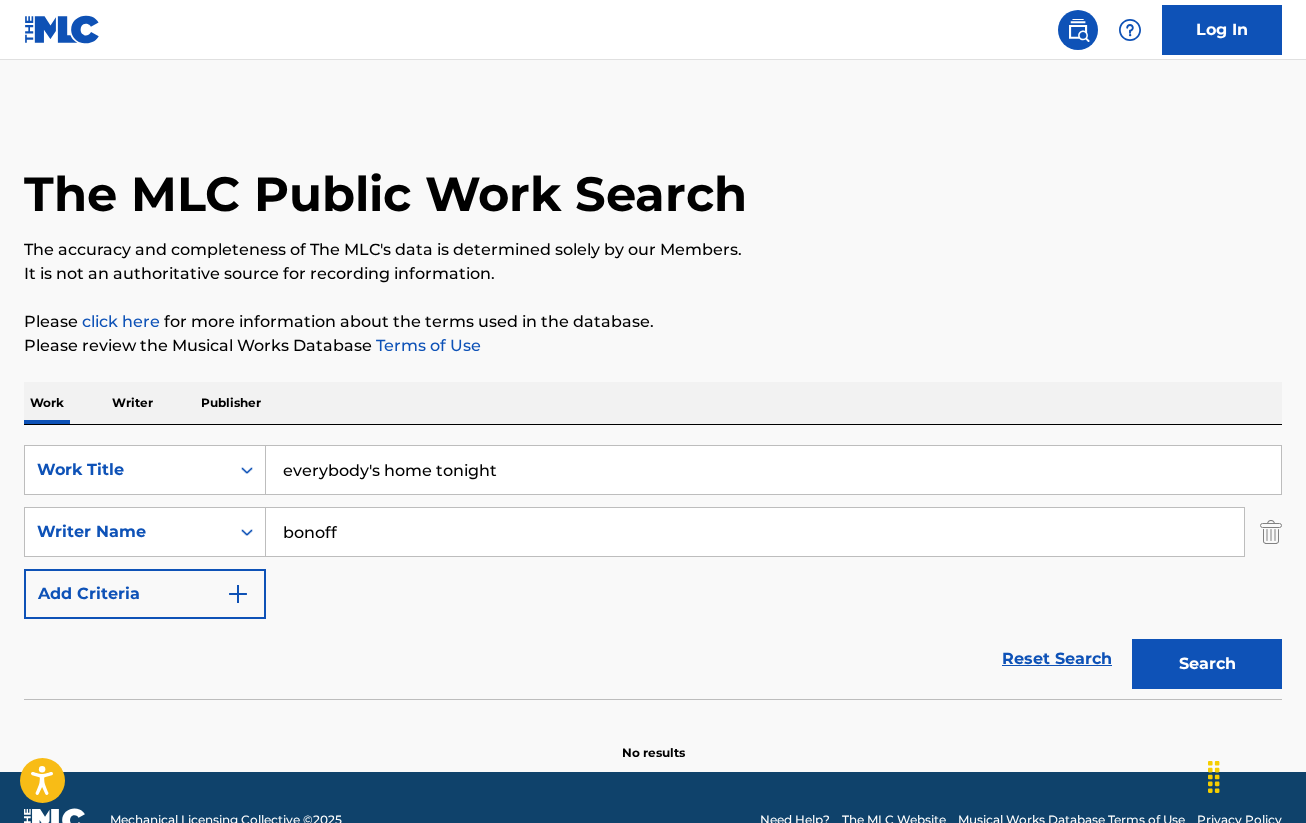 type on "bonoff" 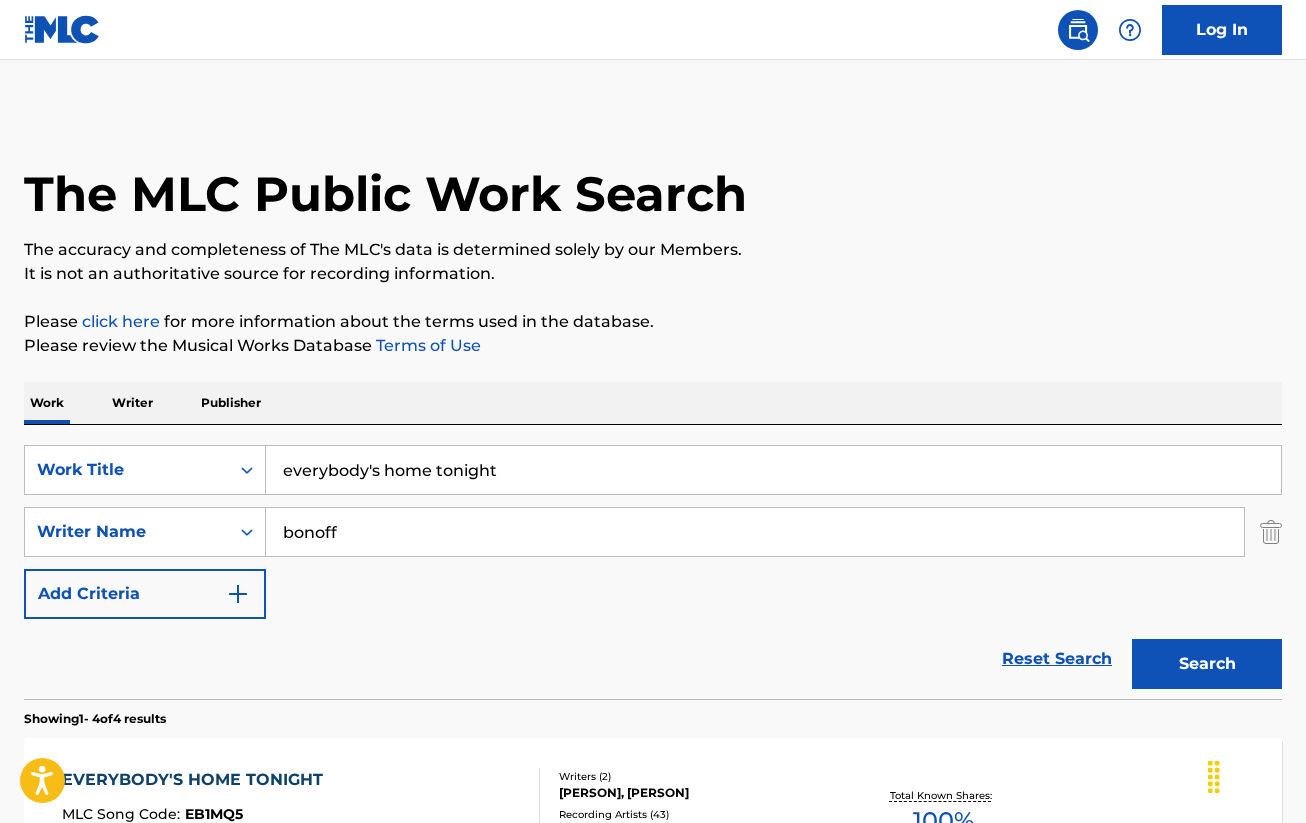 scroll, scrollTop: 300, scrollLeft: 0, axis: vertical 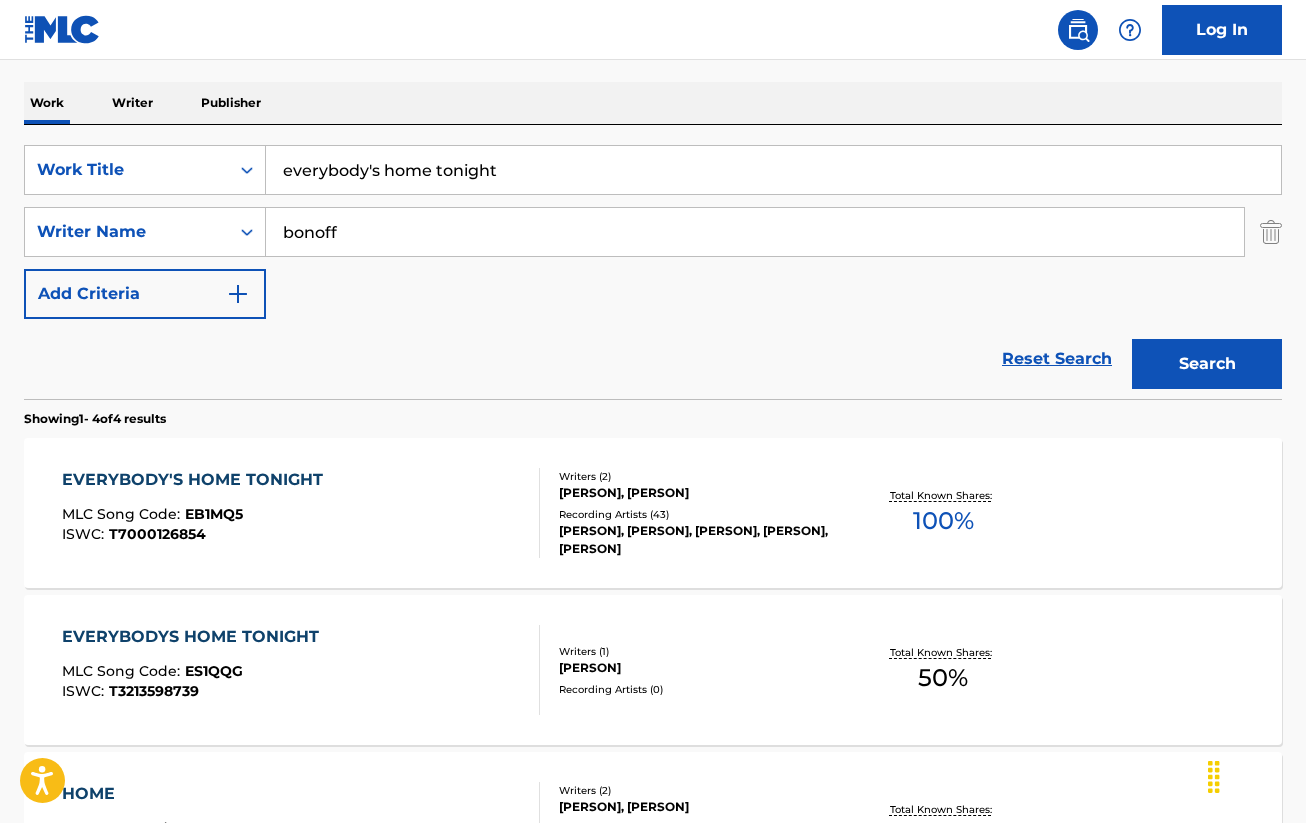 click on "EVERYBODY'S HOME TONIGHT MLC Song Code : EB1MQ5 ISWC : T7000126854" at bounding box center [197, 513] 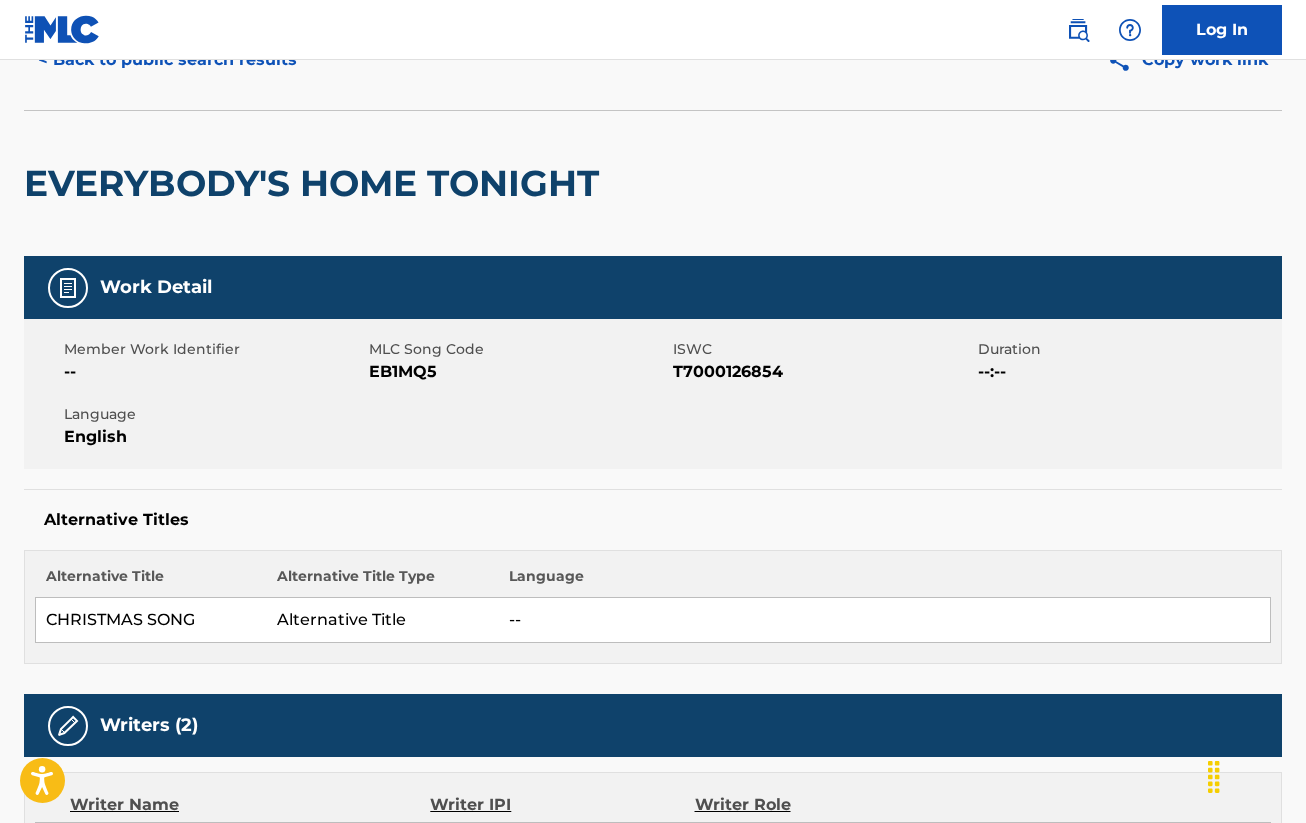 scroll, scrollTop: 0, scrollLeft: 0, axis: both 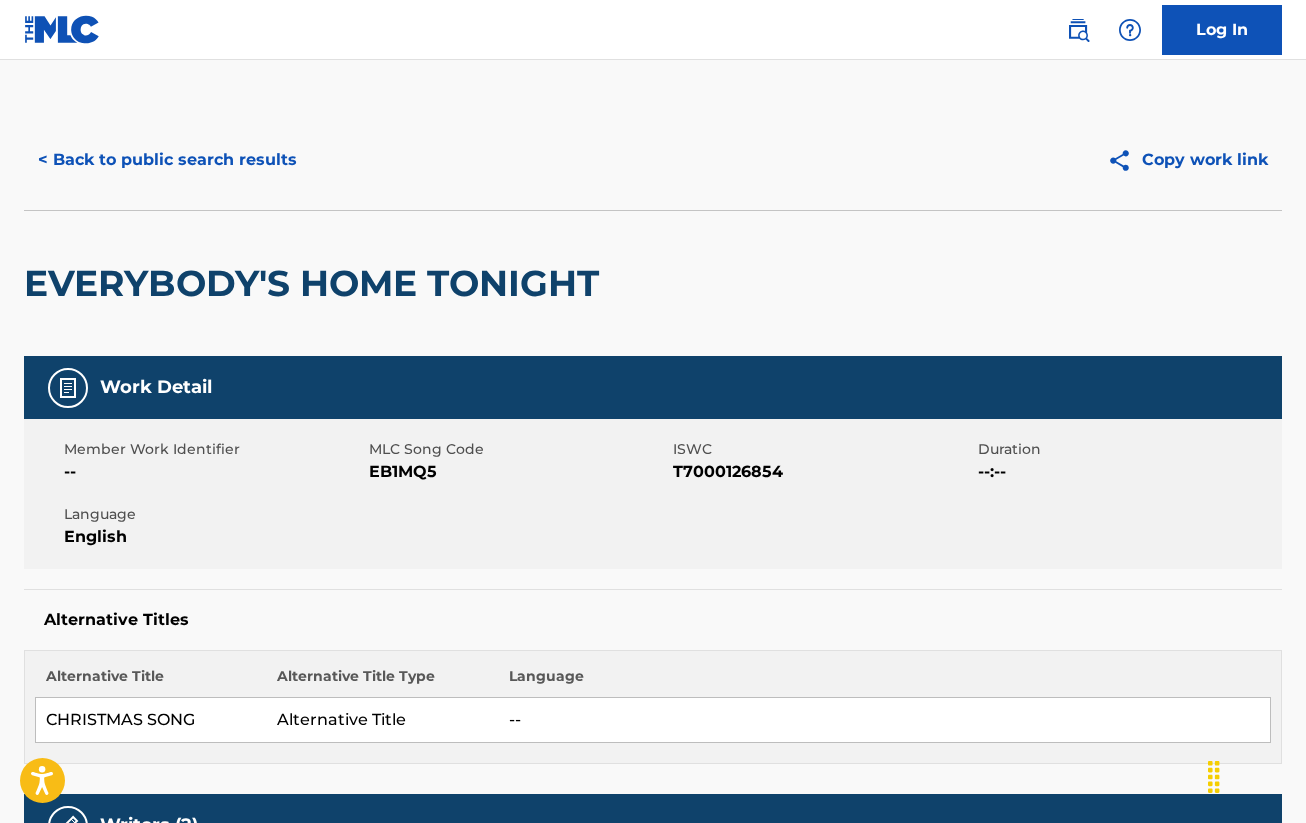 click on "< Back to public search results" at bounding box center (167, 160) 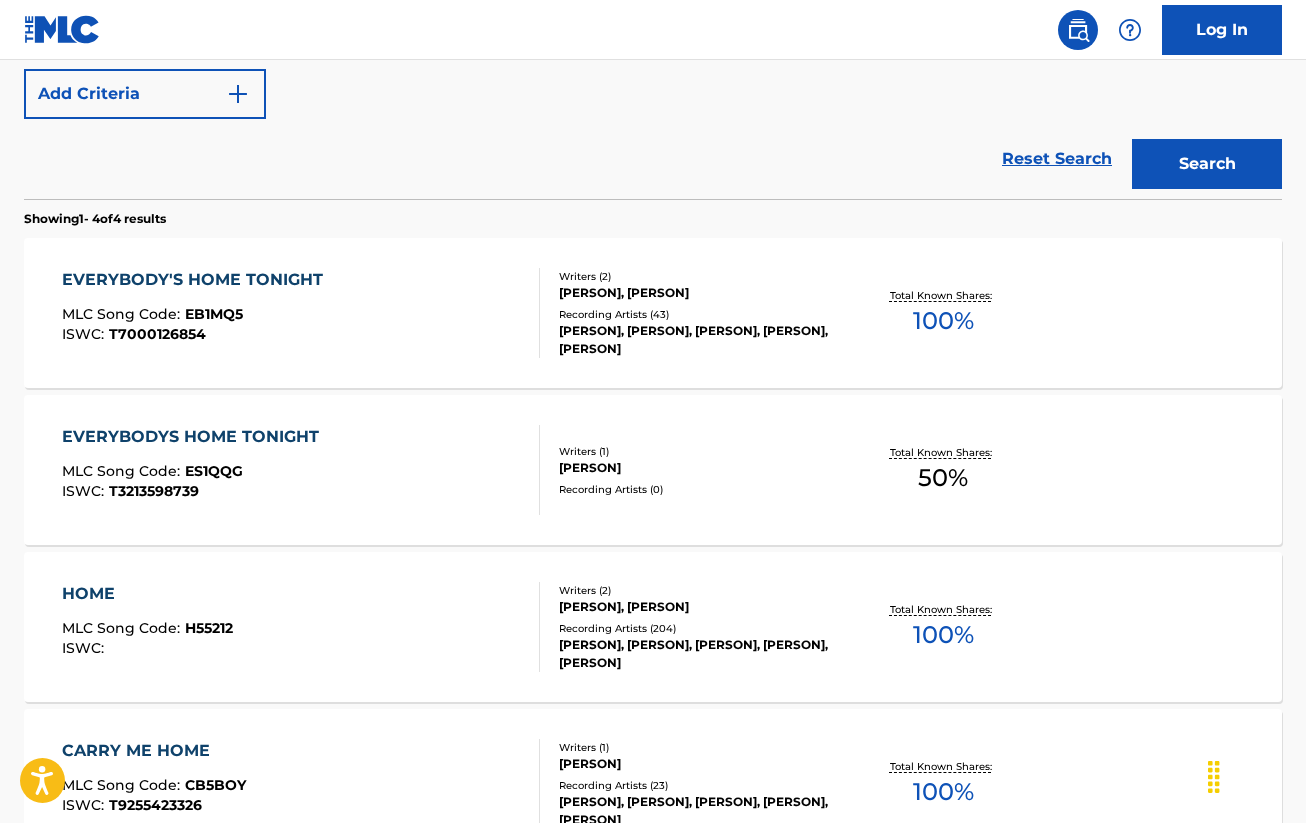 scroll, scrollTop: 600, scrollLeft: 0, axis: vertical 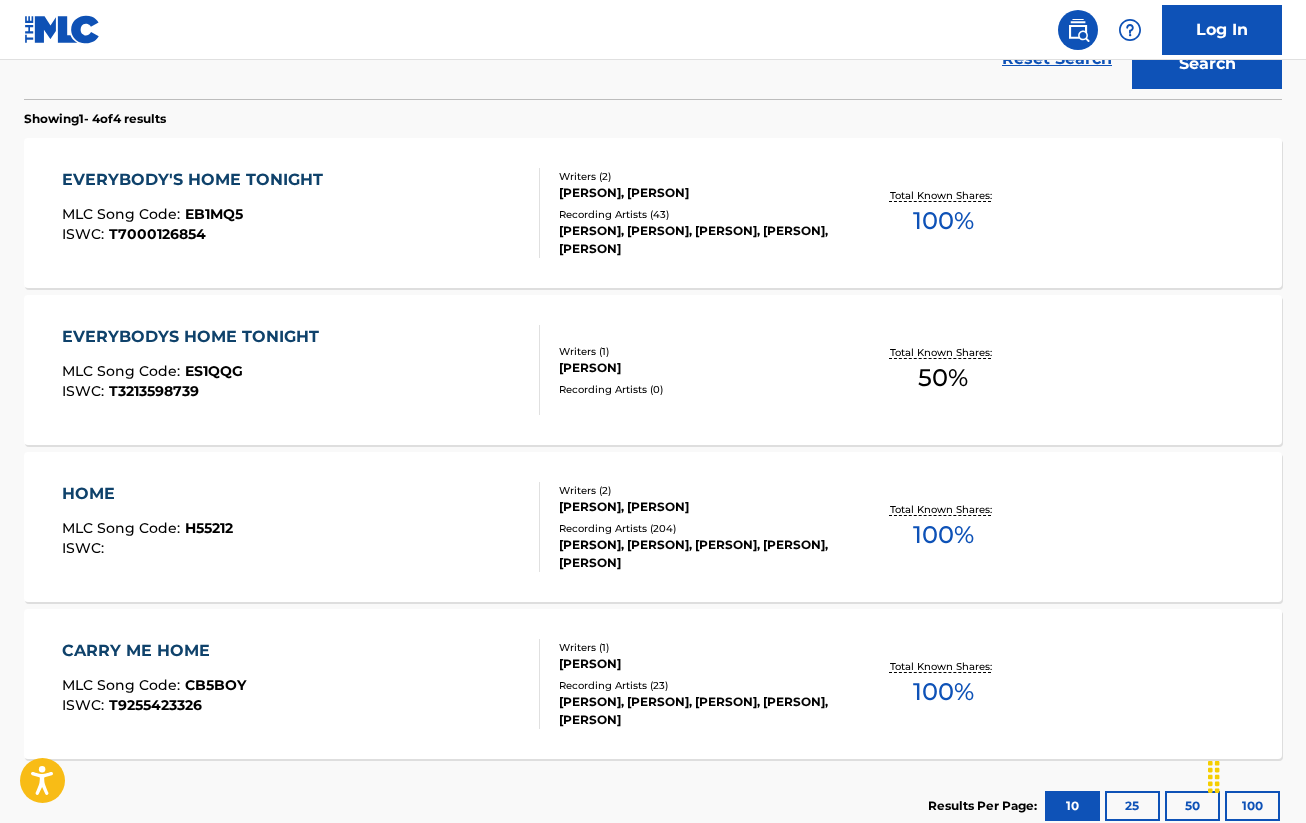 click on "EVERYBODYS HOME TONIGHT MLC Song Code : ES1QQG ISWC : T3213598739" at bounding box center (301, 370) 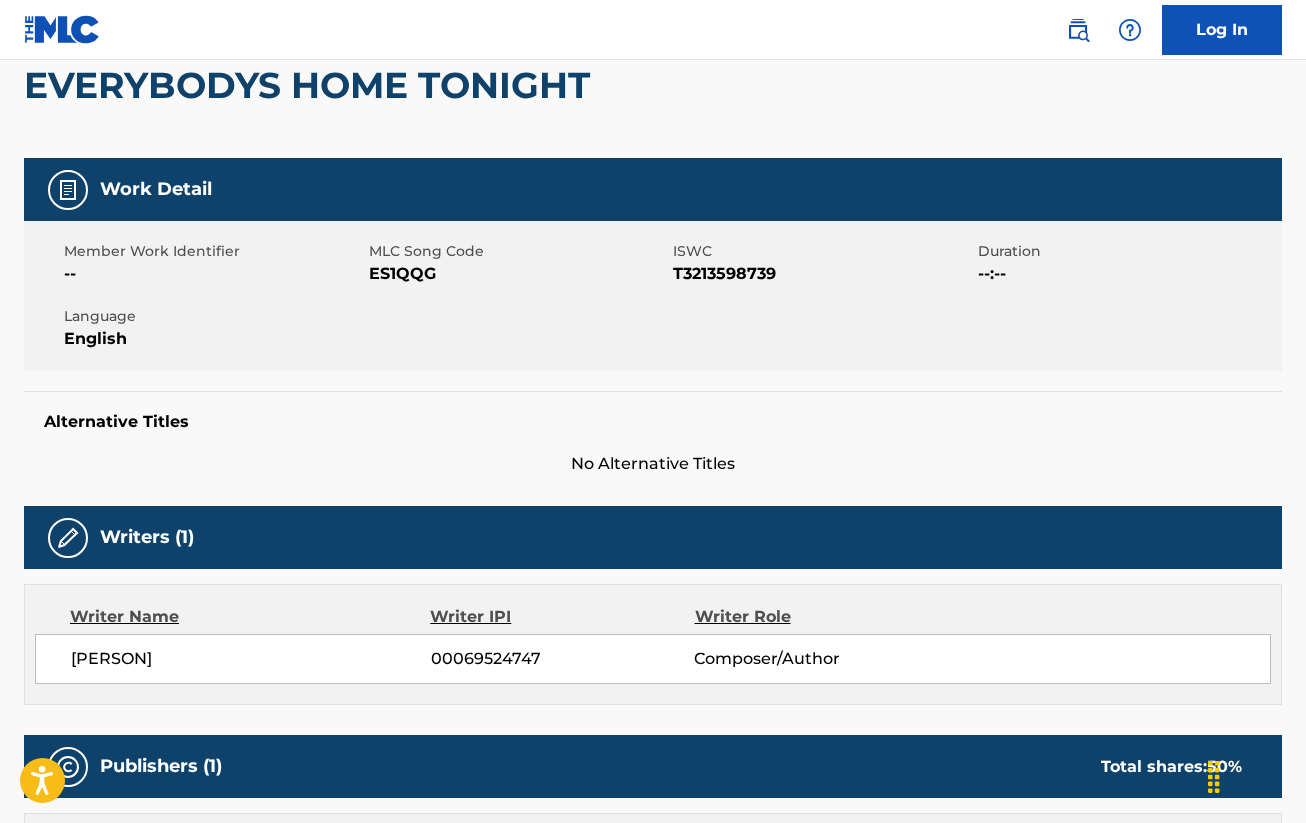 scroll, scrollTop: 0, scrollLeft: 0, axis: both 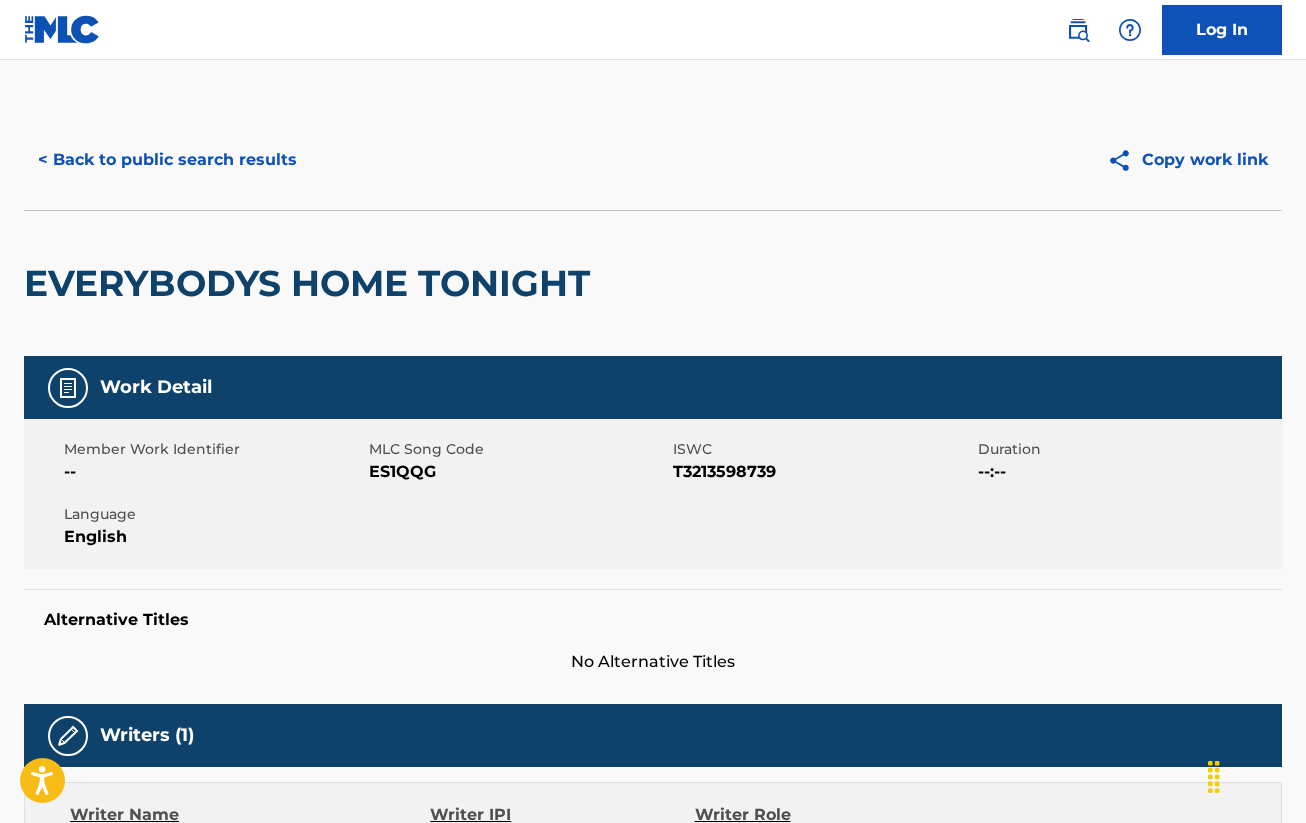 click on "< Back to public search results" at bounding box center (167, 160) 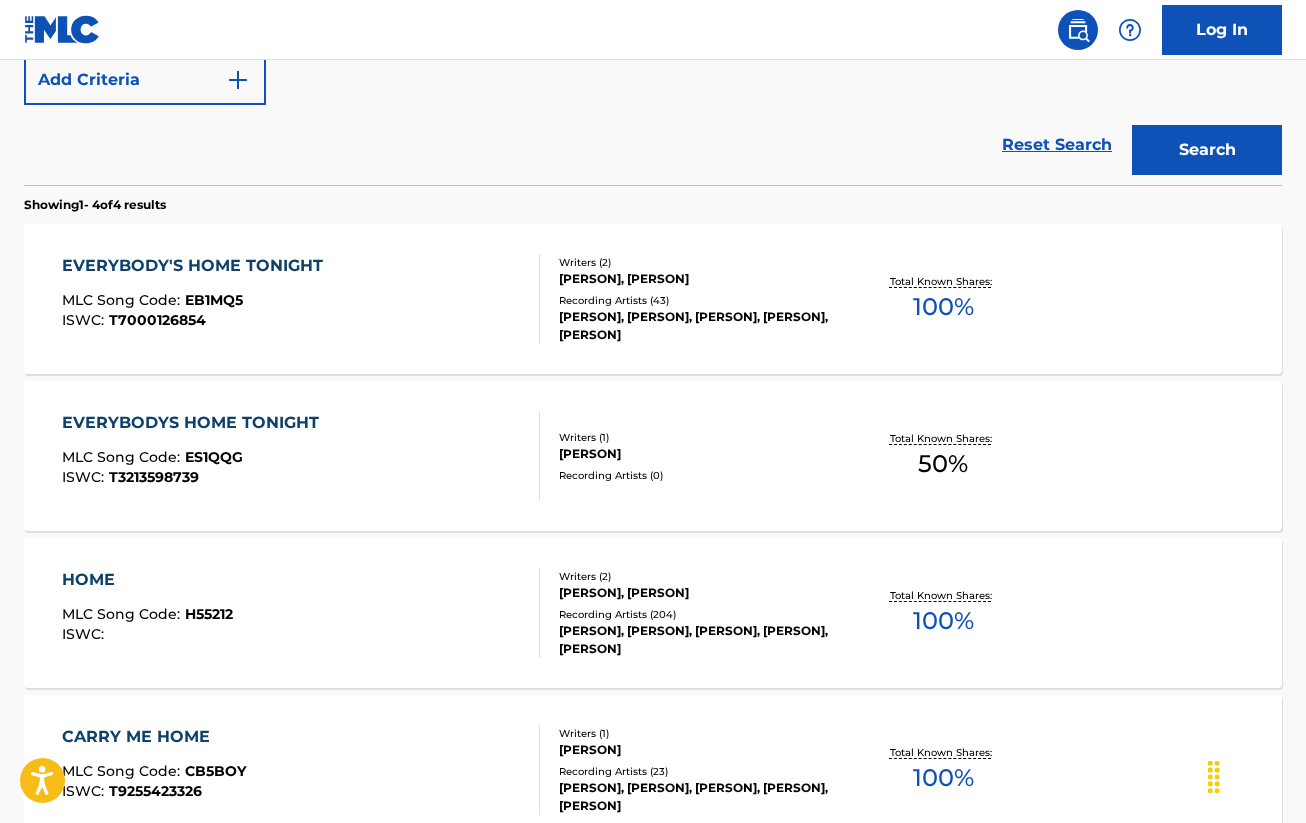 scroll, scrollTop: 214, scrollLeft: 0, axis: vertical 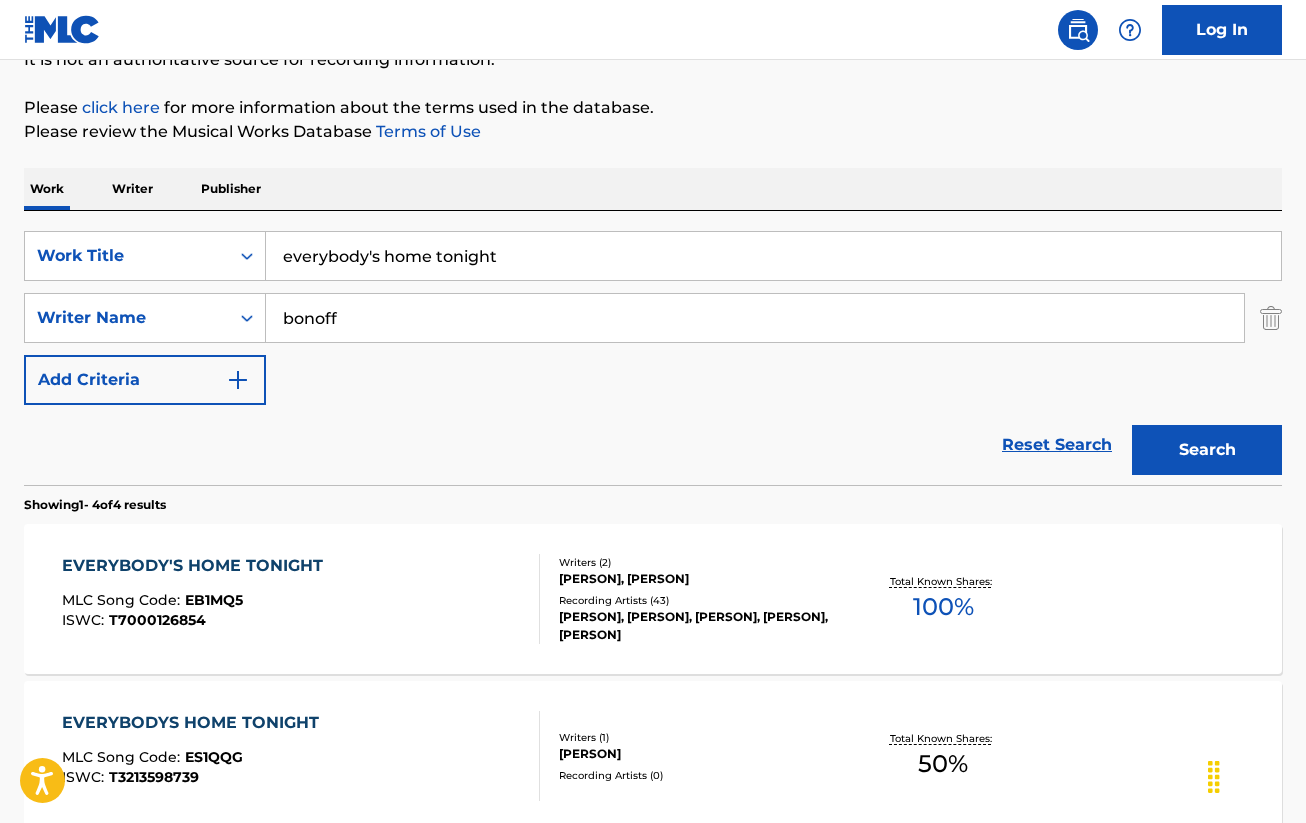click on "everybody's home tonight" at bounding box center (773, 256) 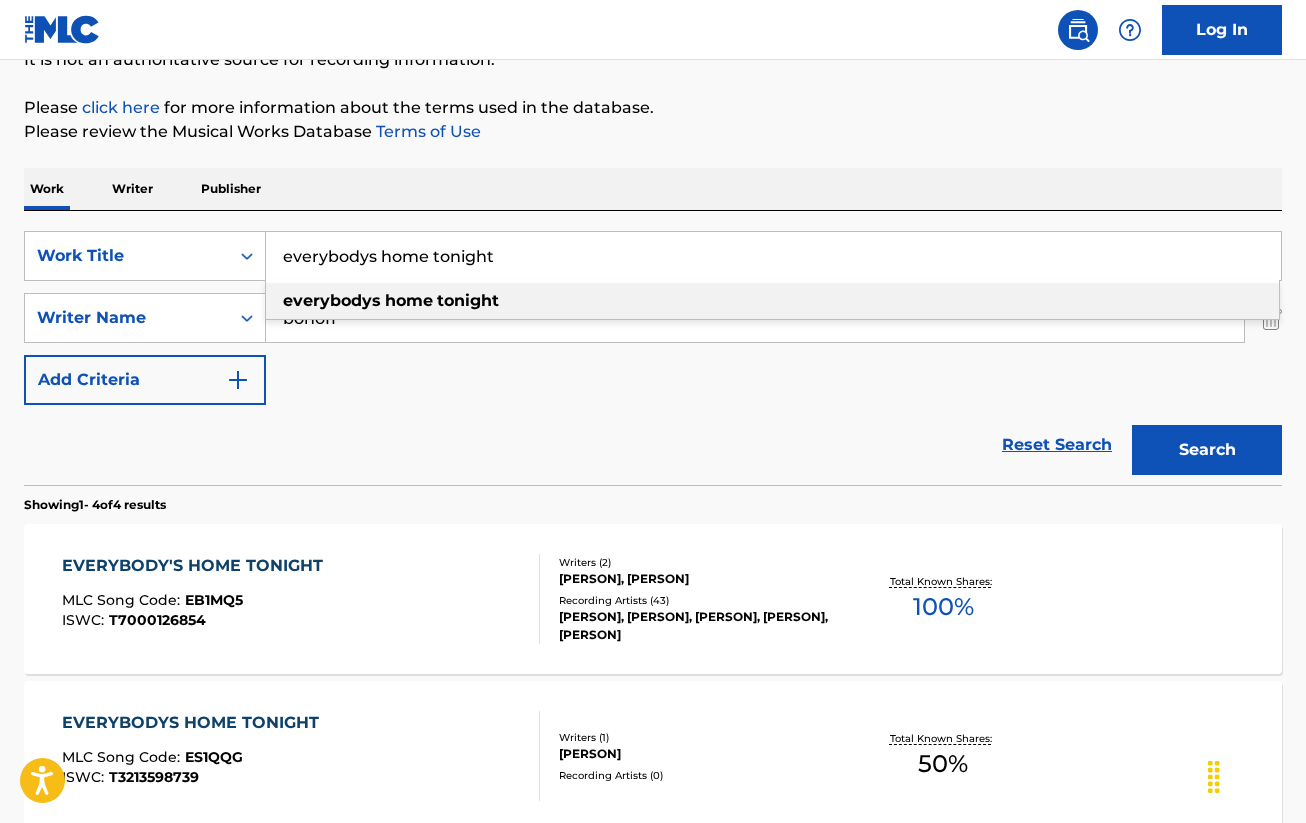 type on "everybodys home tonight" 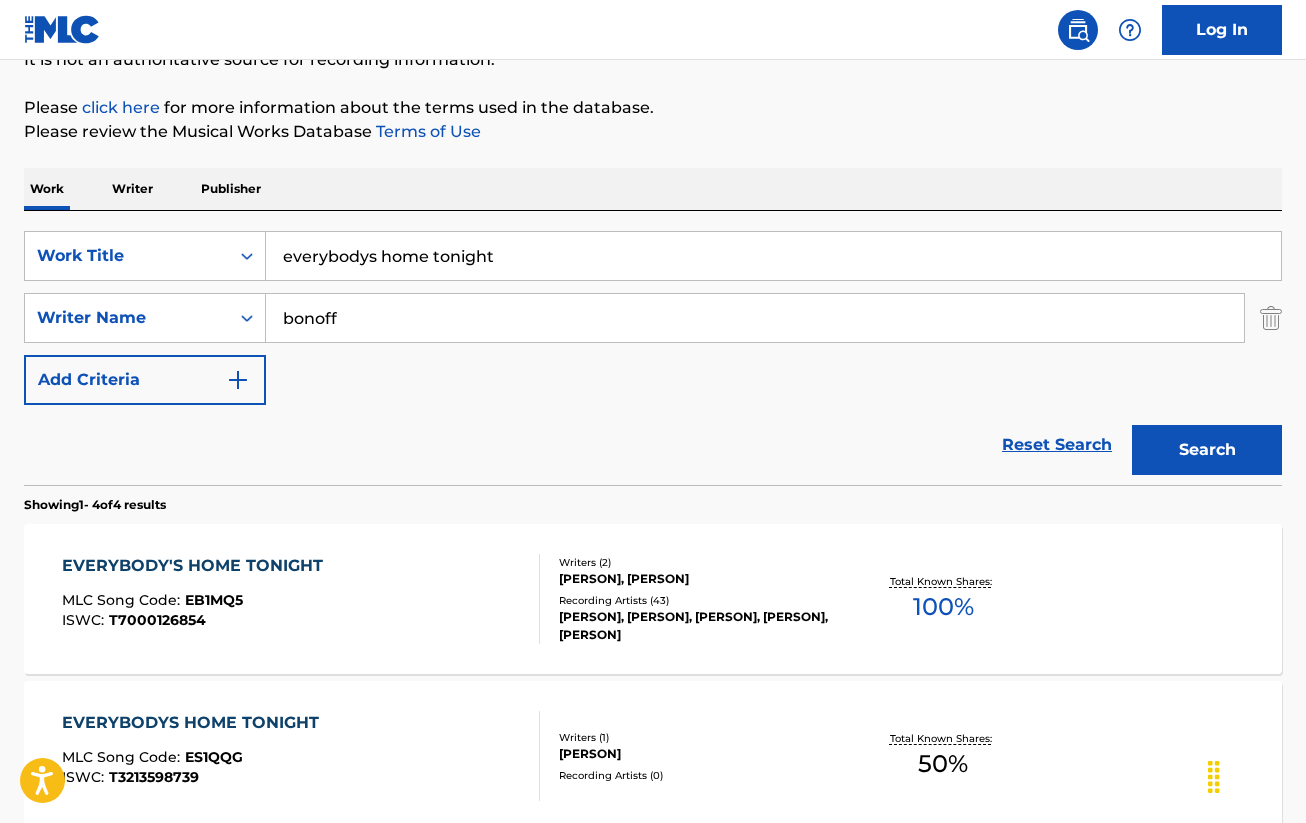 click on "Search" at bounding box center (1207, 450) 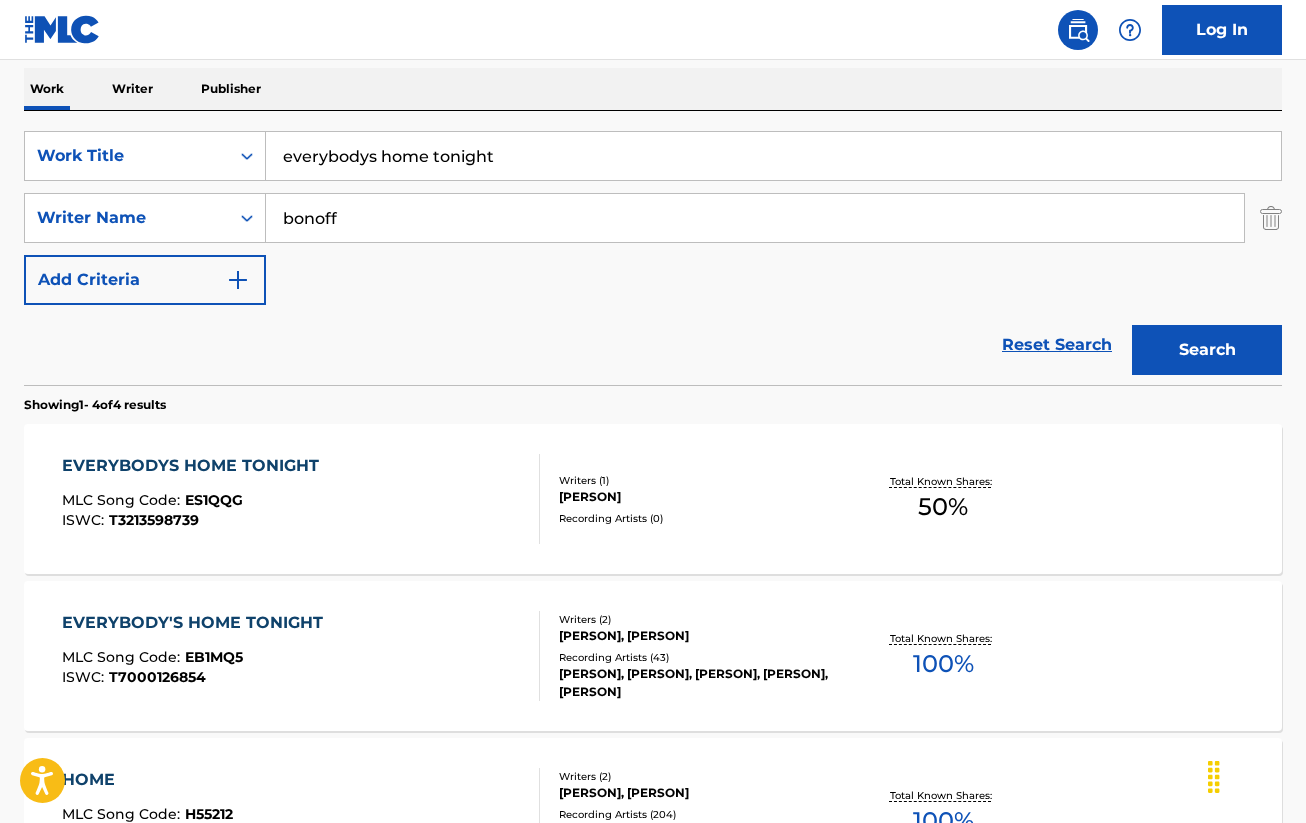 scroll, scrollTop: 414, scrollLeft: 0, axis: vertical 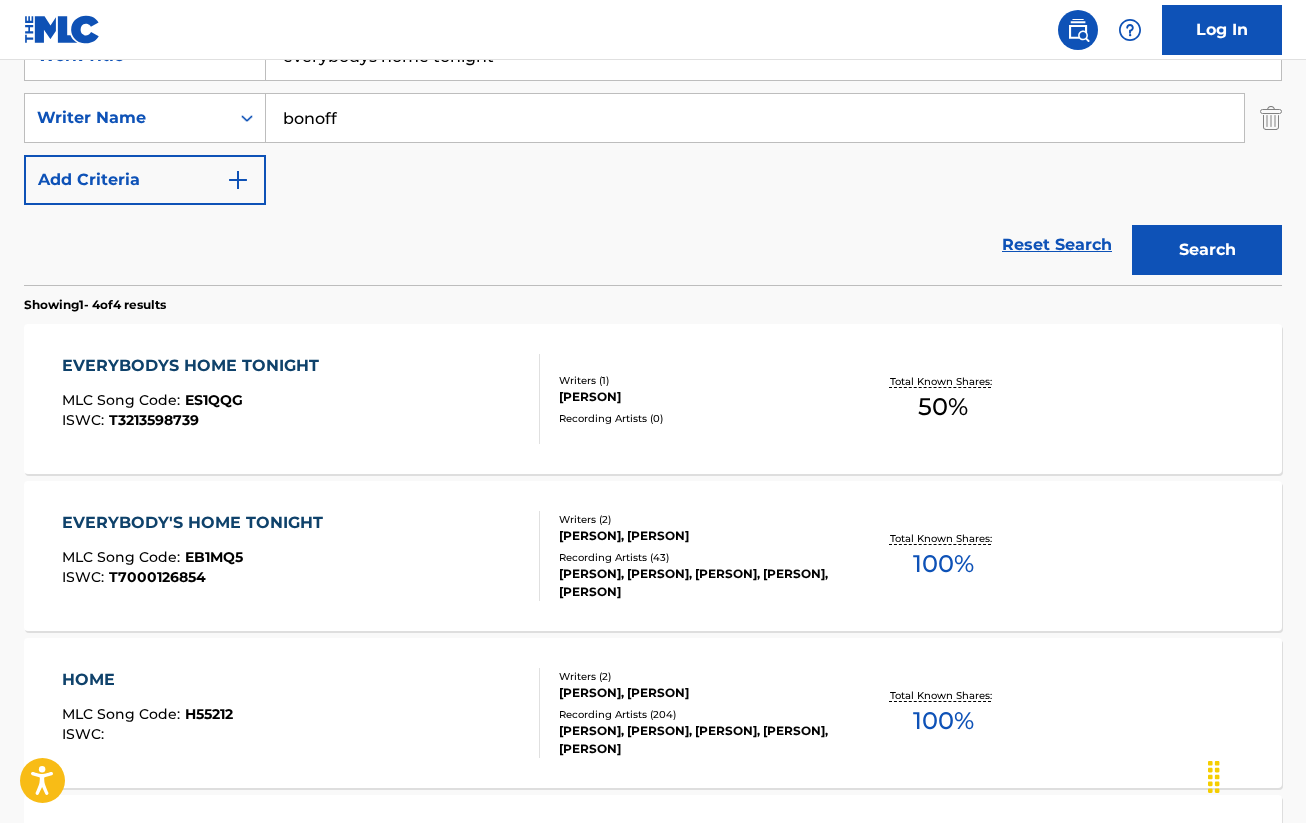 click on "EVERYBODY'S HOME TONIGHT" at bounding box center (197, 523) 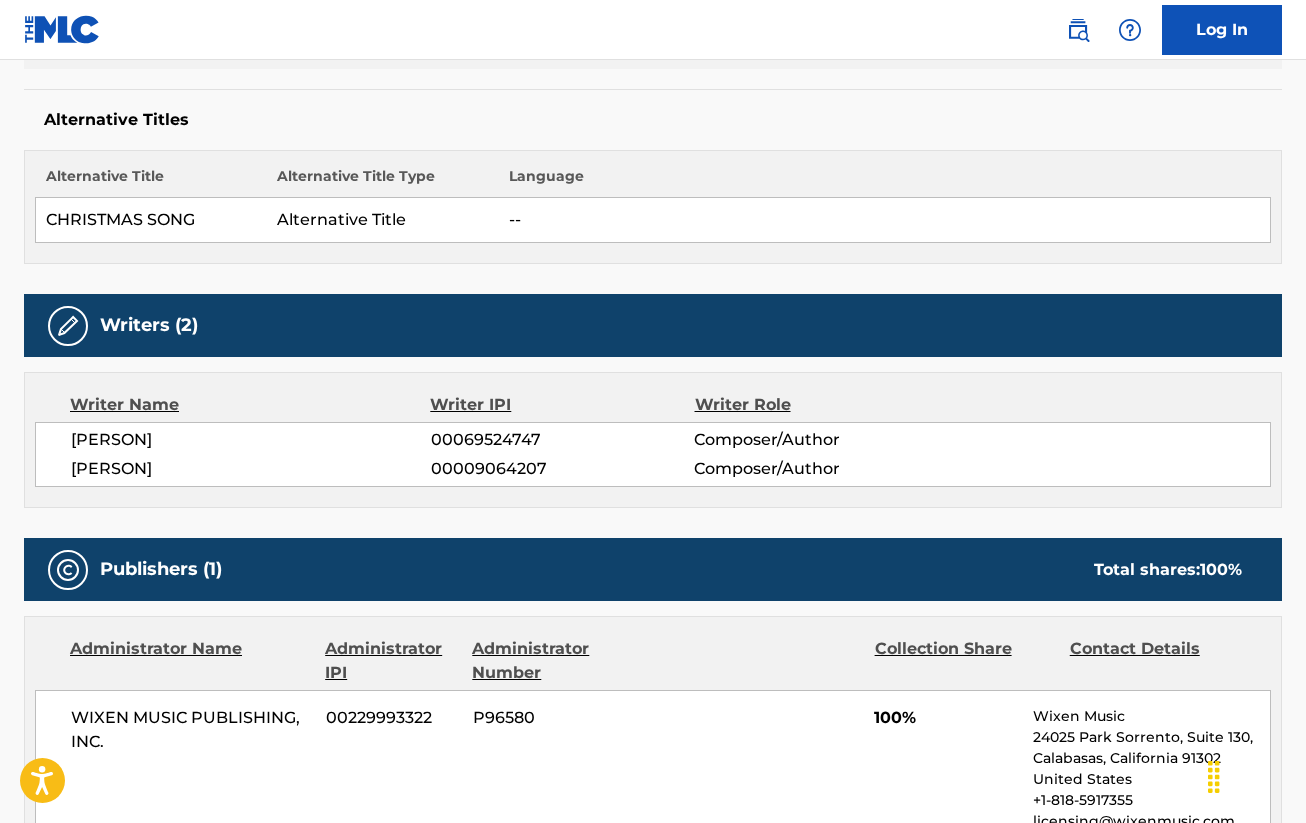 scroll, scrollTop: 0, scrollLeft: 0, axis: both 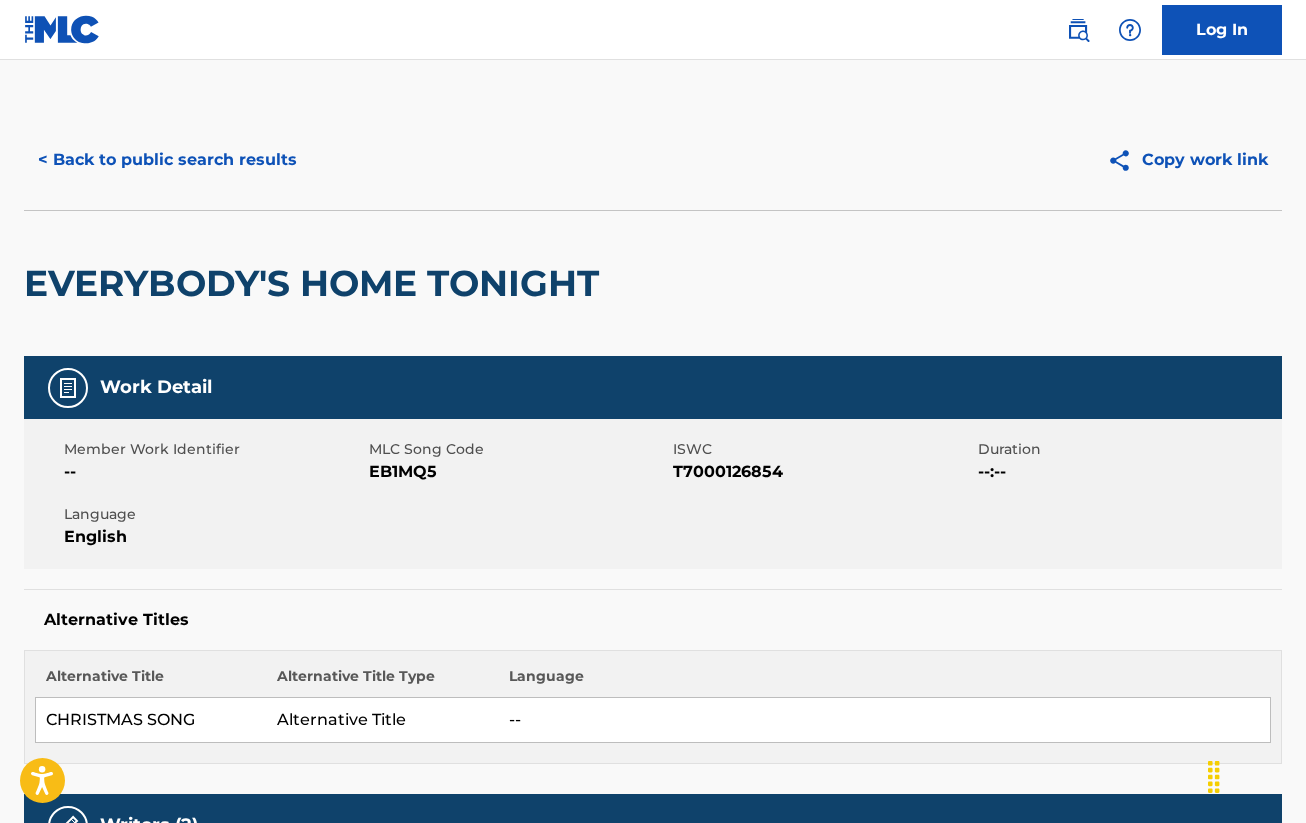 click on "< Back to public search results" at bounding box center (167, 160) 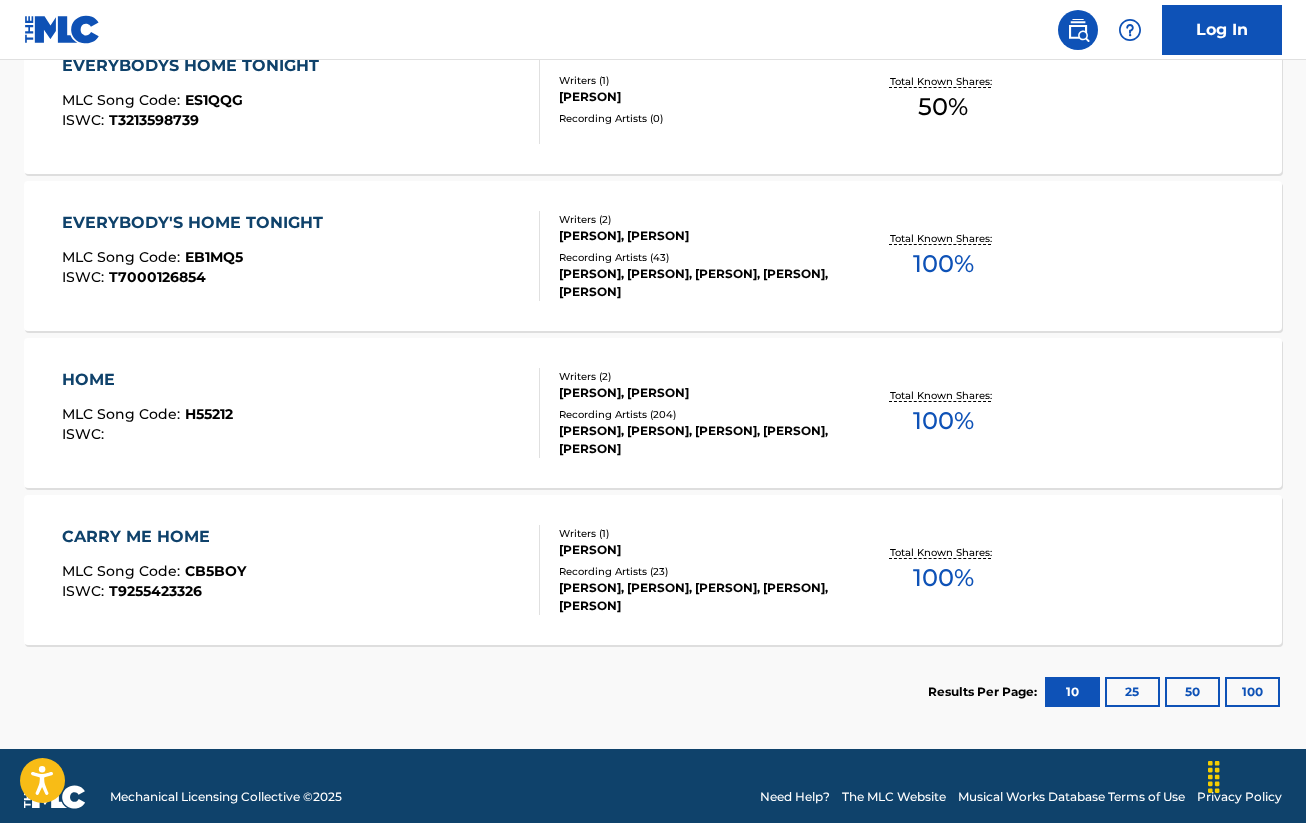 scroll, scrollTop: 414, scrollLeft: 0, axis: vertical 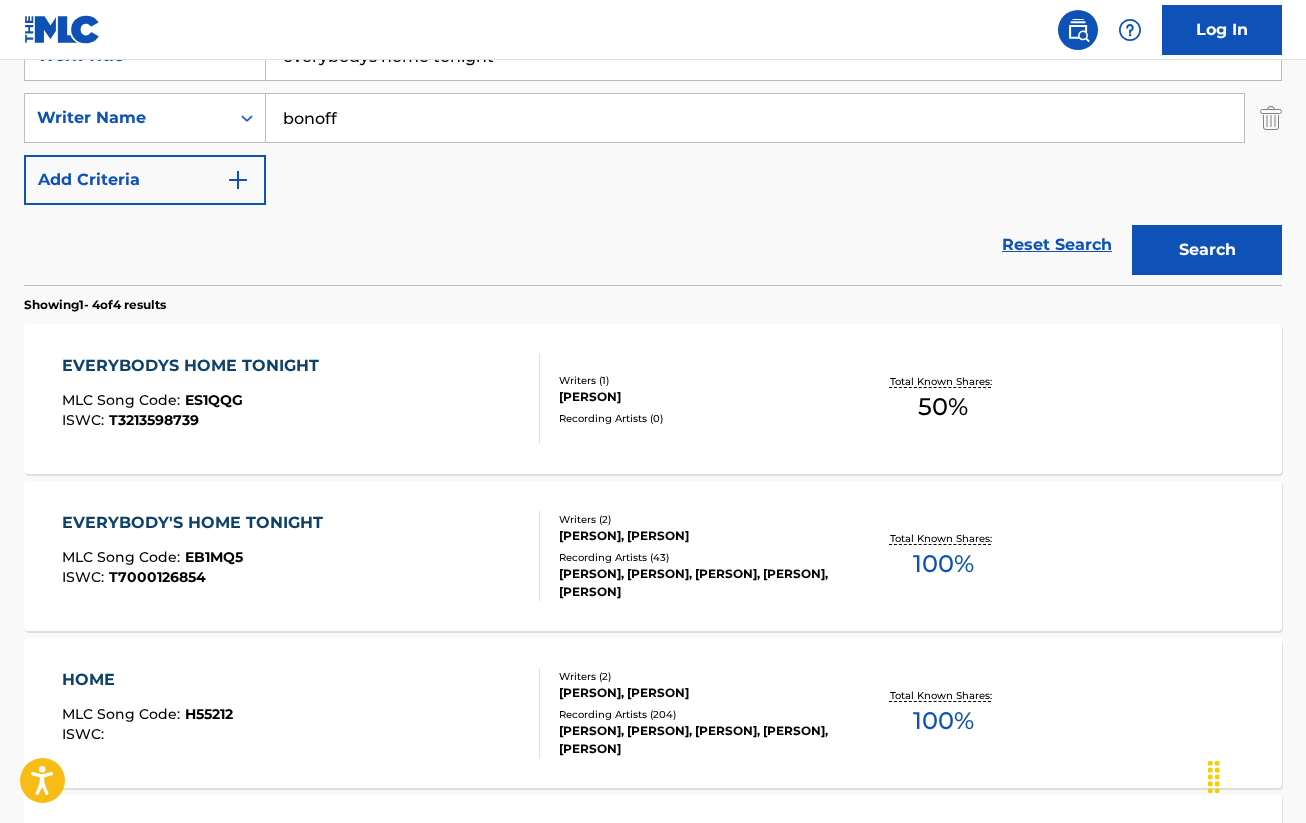 click on "EVERYBODYS HOME TONIGHT MLC Song Code : ES1QQG ISWC : T3213598739 Writers ( 1 ) [PERSON] Recording Artists ( 0 ) Total Known Shares: 50 %" at bounding box center [653, 399] 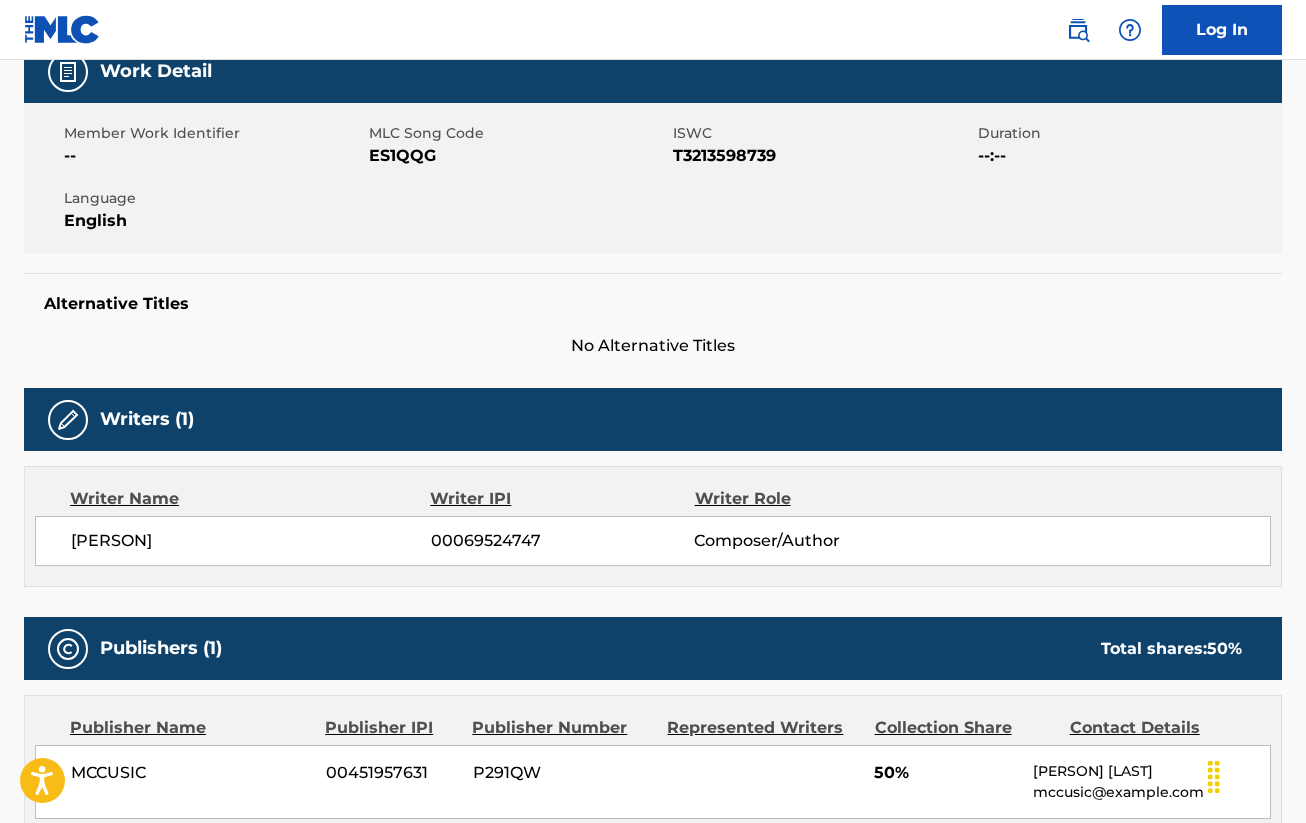scroll, scrollTop: 0, scrollLeft: 0, axis: both 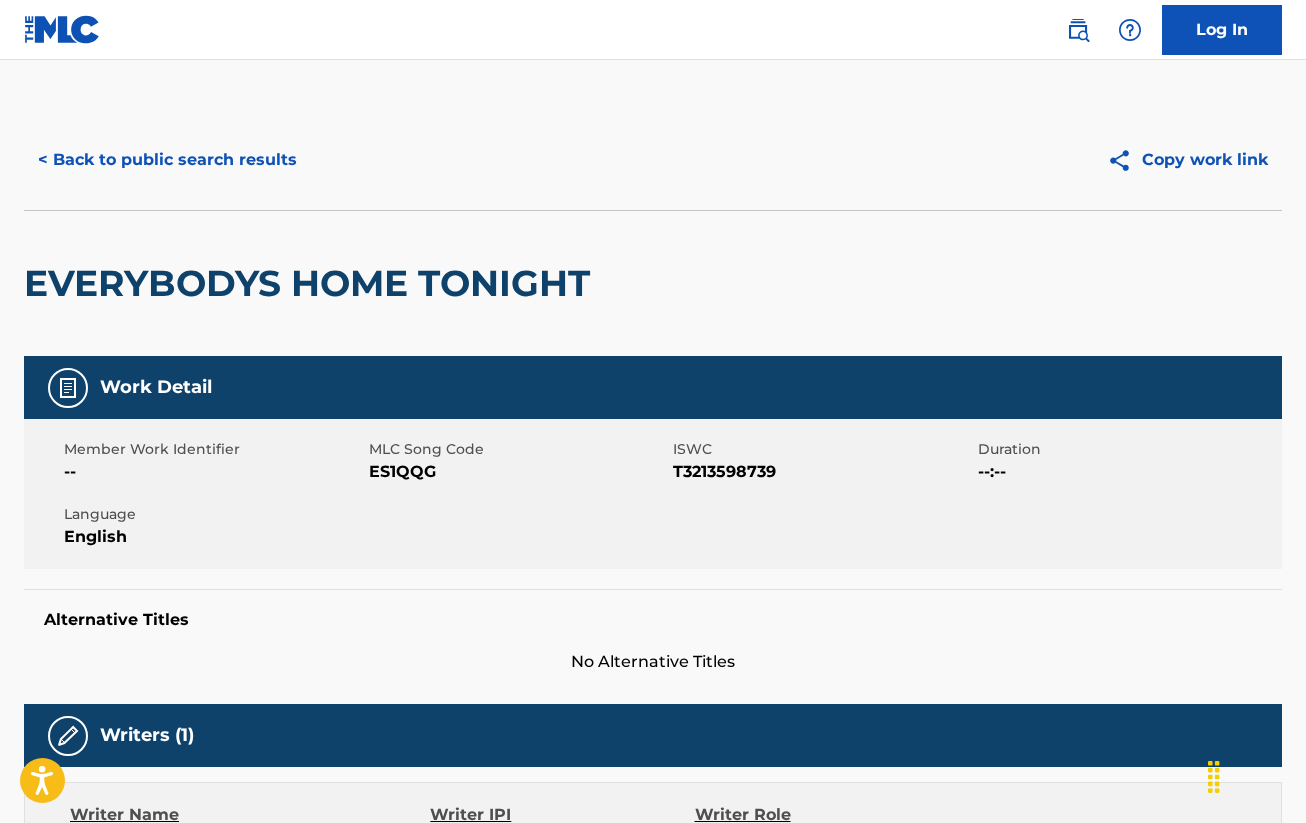 click on "< Back to public search results" at bounding box center (167, 160) 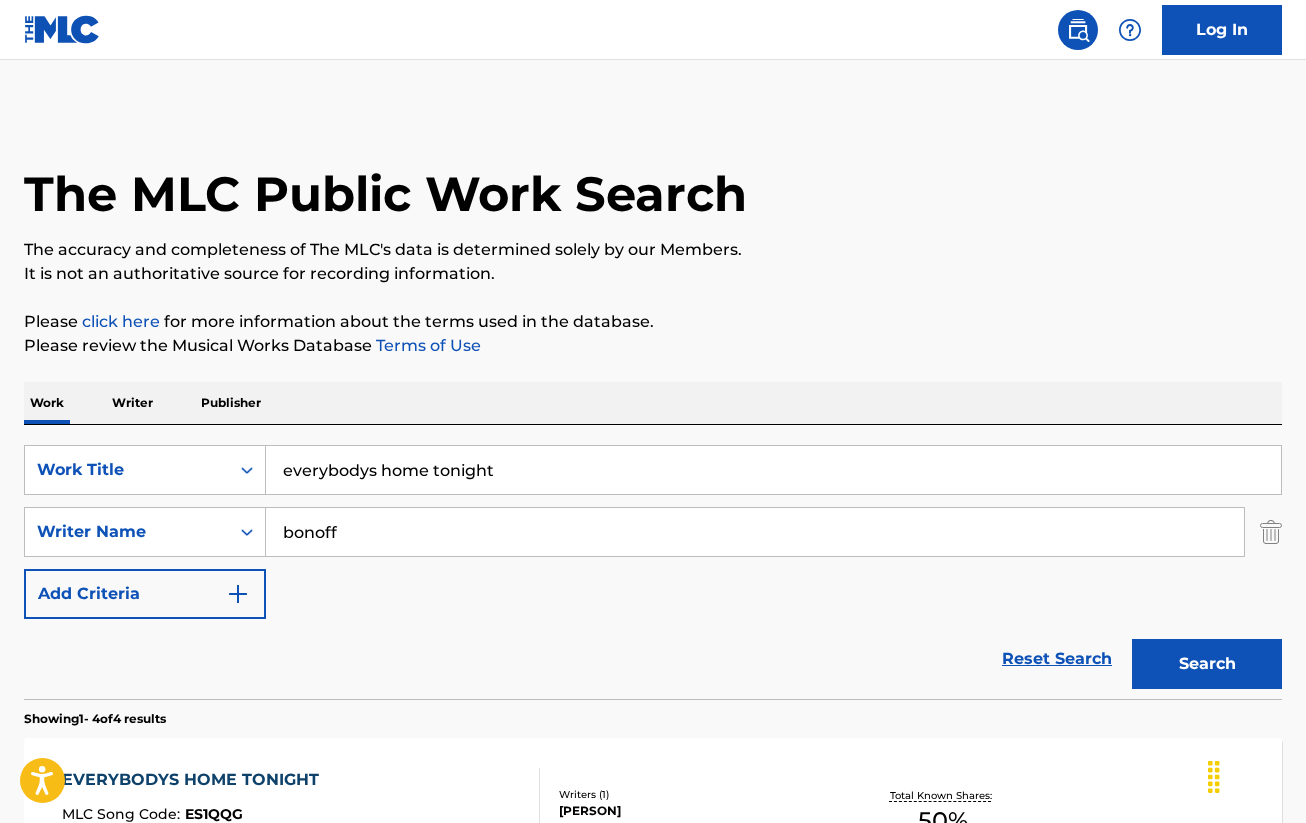 scroll, scrollTop: 414, scrollLeft: 0, axis: vertical 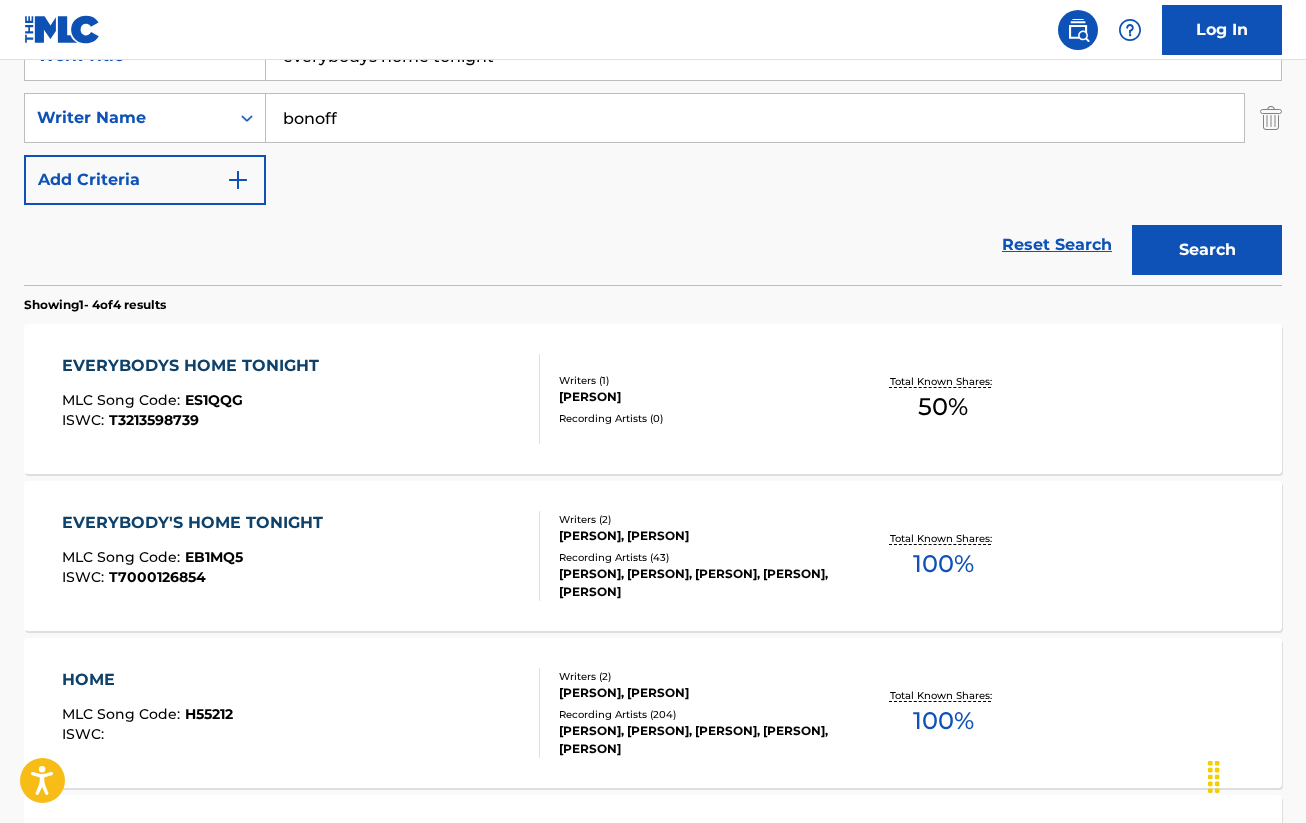 click on "EVERYBODYS HOME TONIGHT MLC Song Code : ES1QQG ISWC : T3213598739" at bounding box center (195, 399) 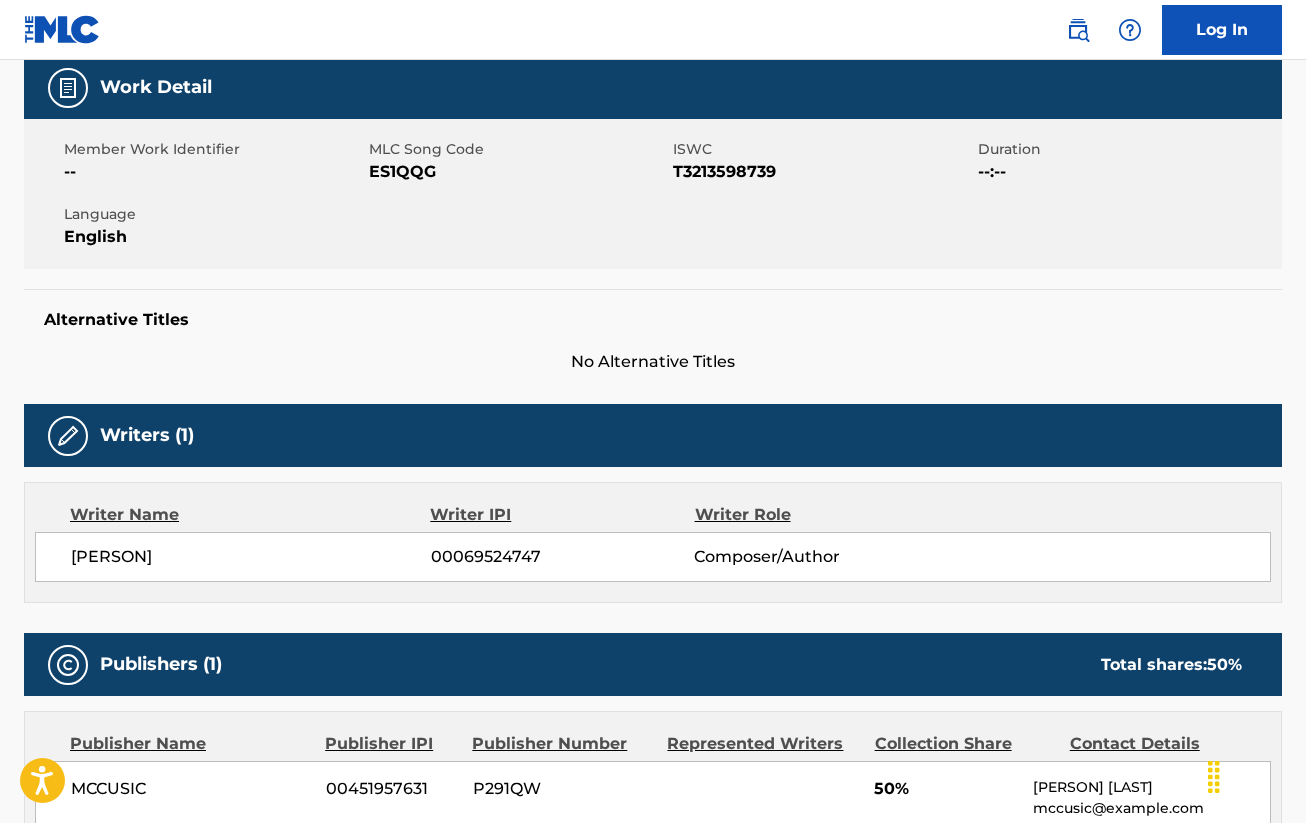 scroll, scrollTop: 0, scrollLeft: 0, axis: both 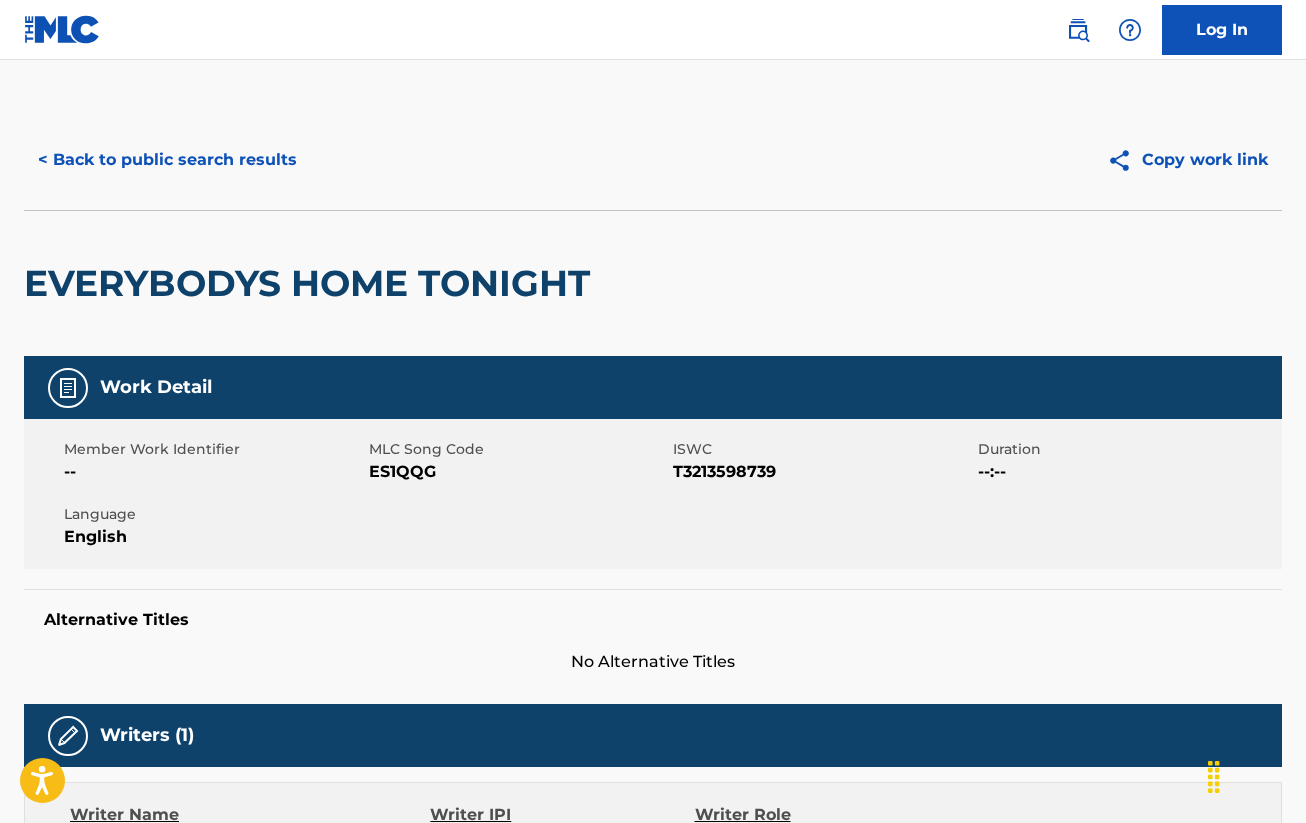 click on "< Back to public search results" at bounding box center [167, 160] 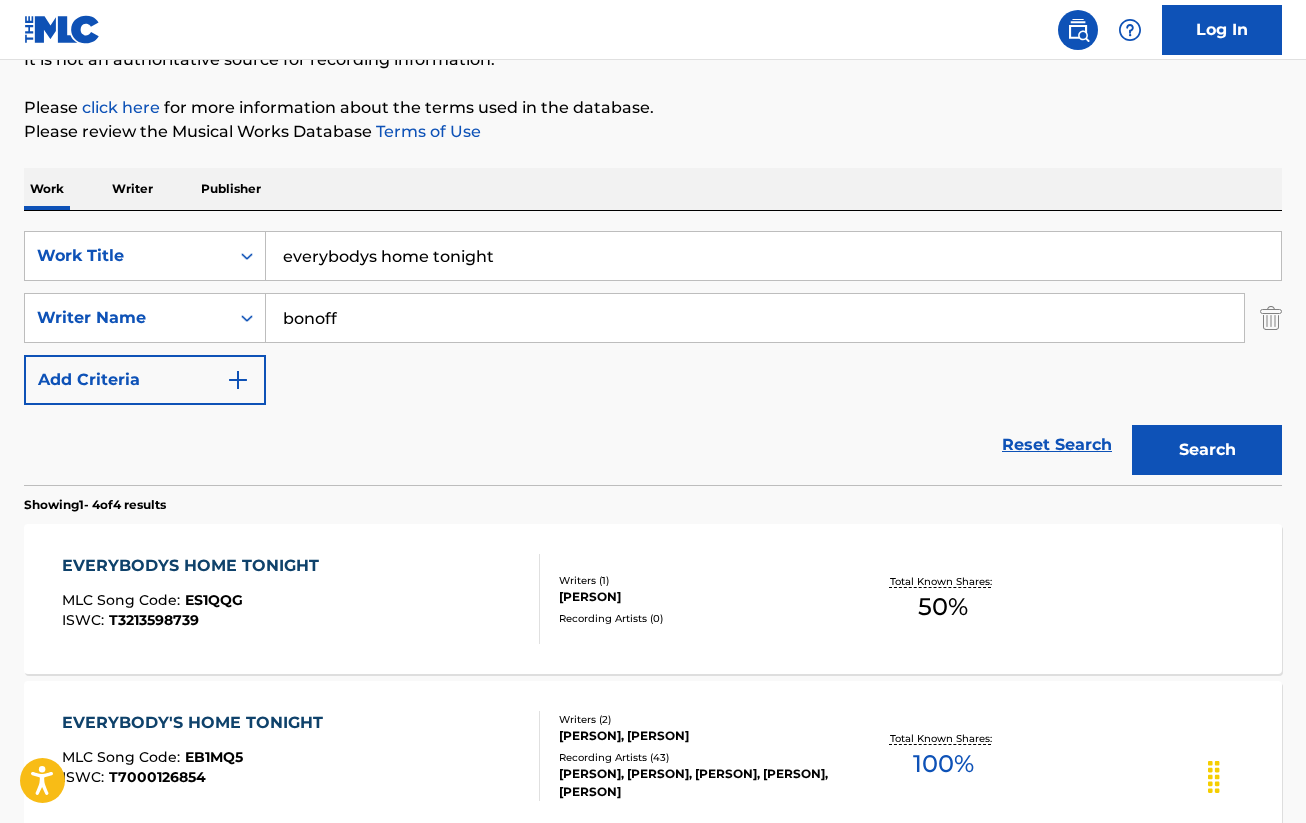 scroll, scrollTop: 114, scrollLeft: 0, axis: vertical 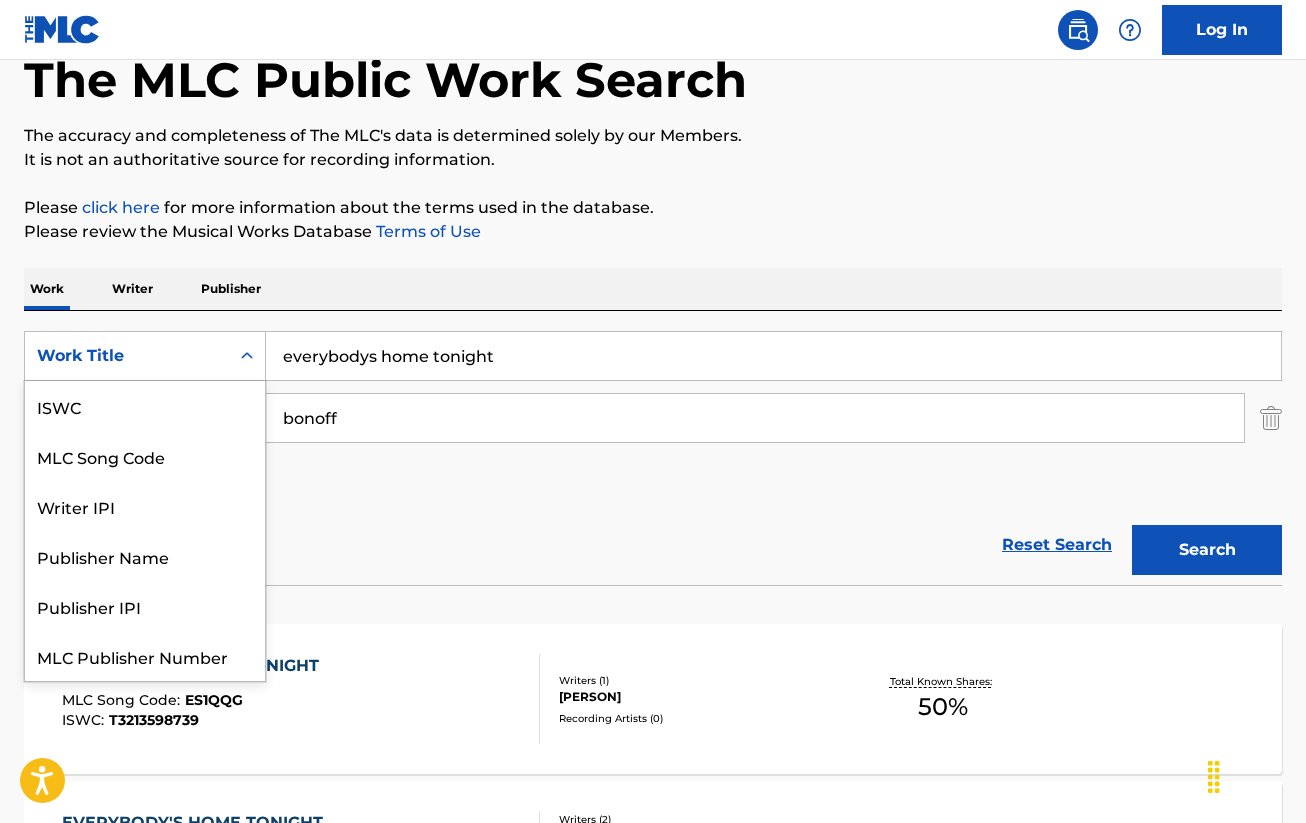 click on "Work Title" at bounding box center (127, 356) 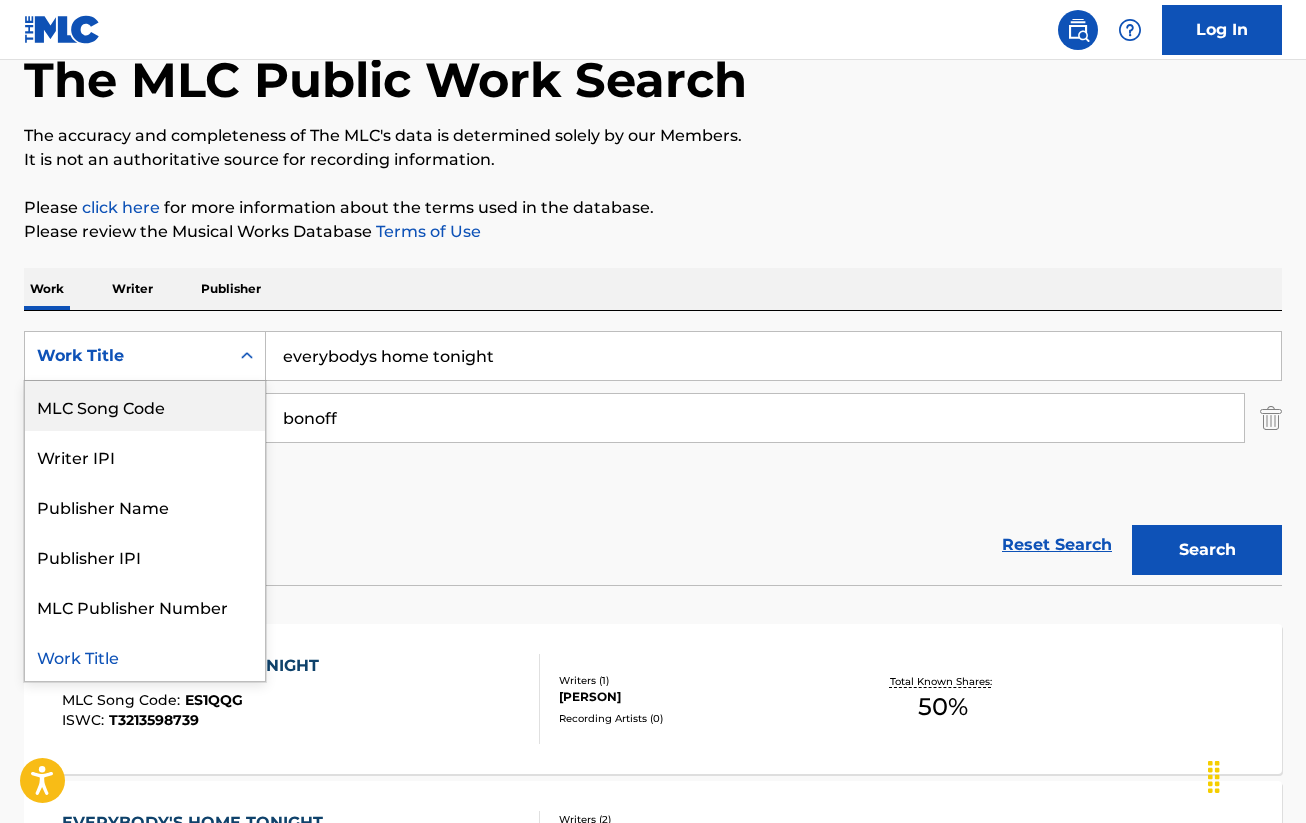 click on "MLC Song Code" at bounding box center (145, 406) 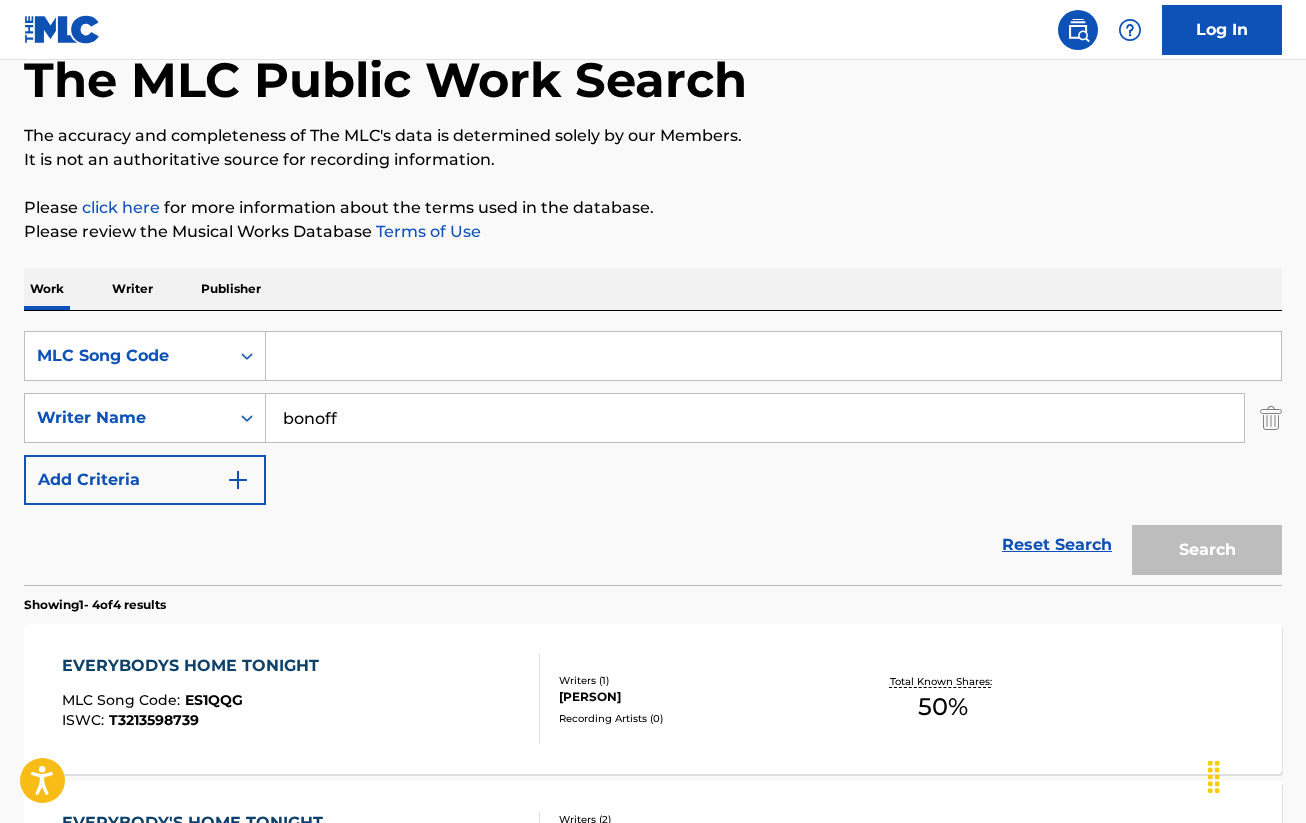 click at bounding box center (773, 356) 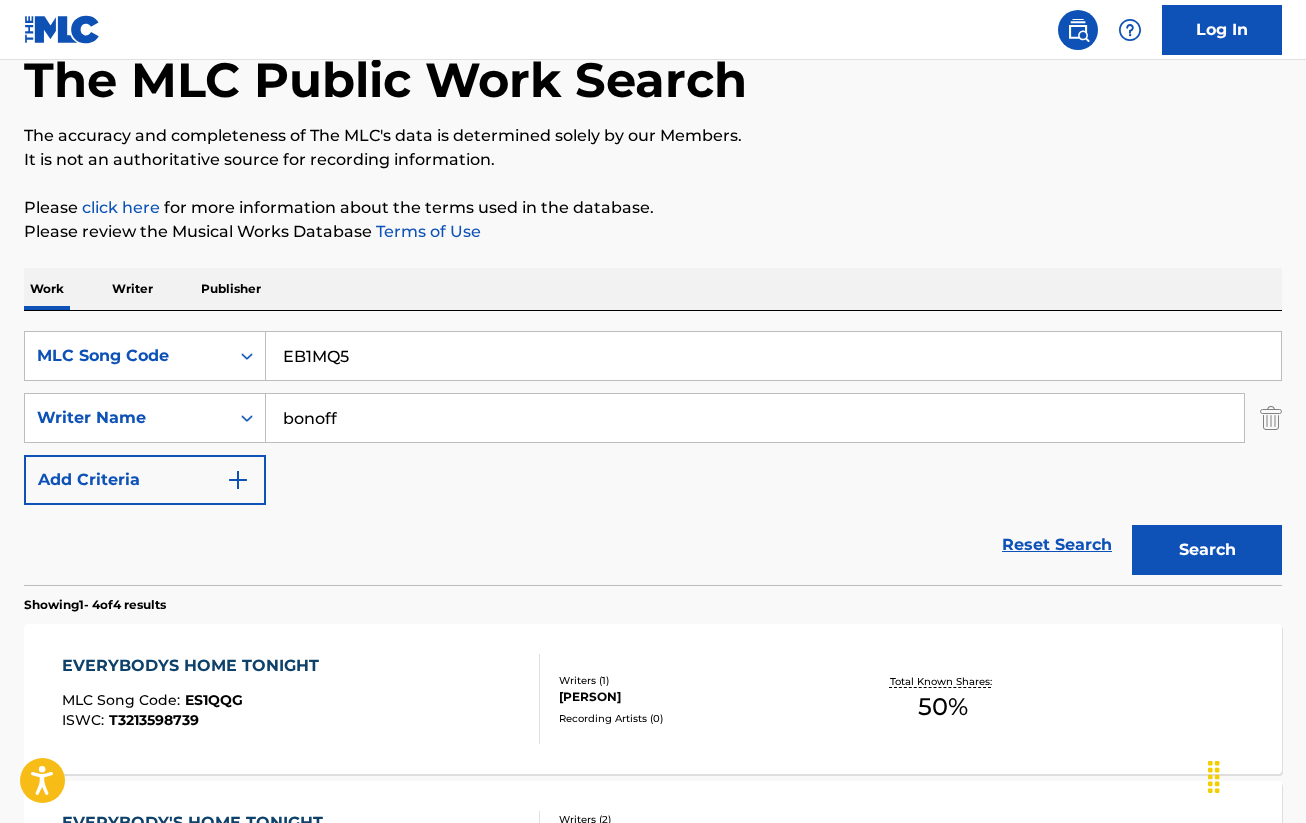 type on "EB1MQ5" 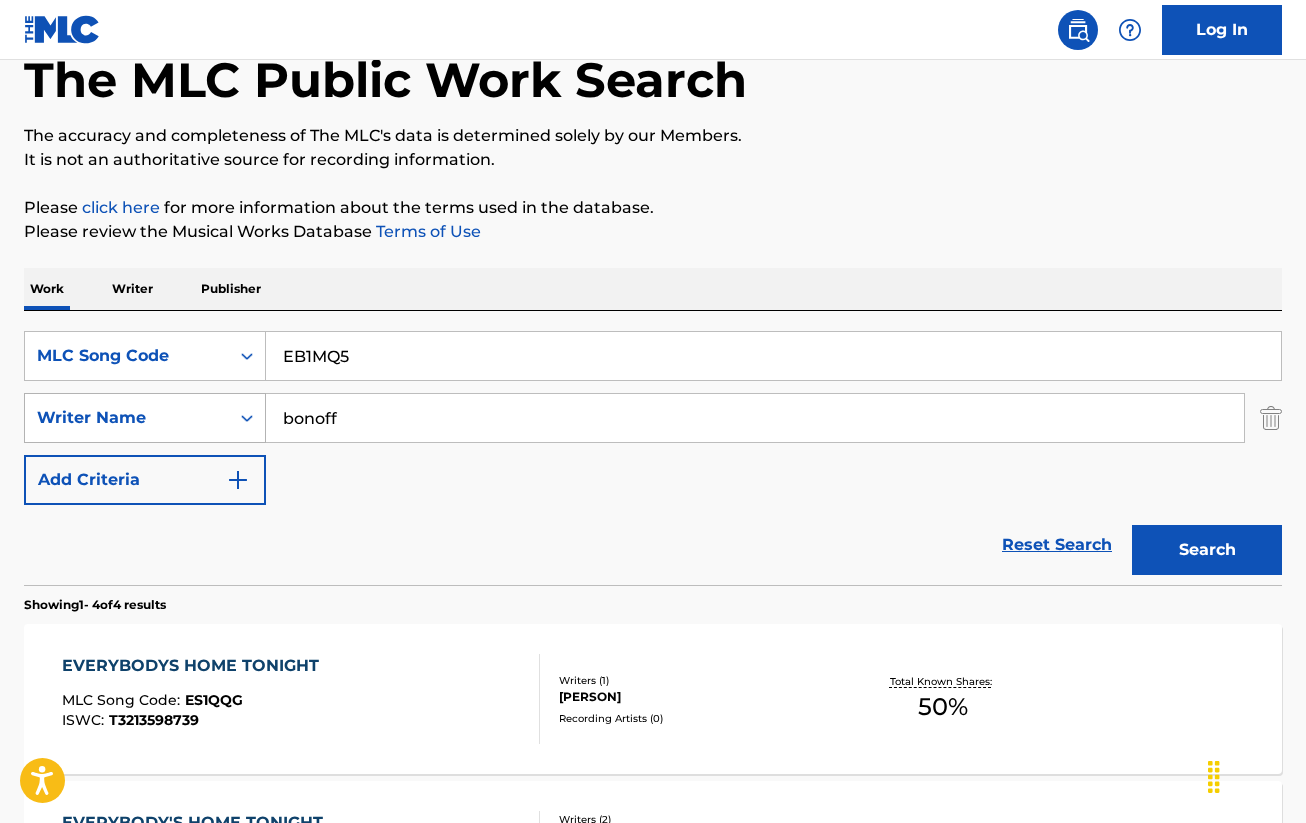 drag, startPoint x: 411, startPoint y: 404, endPoint x: 216, endPoint y: 426, distance: 196.2371 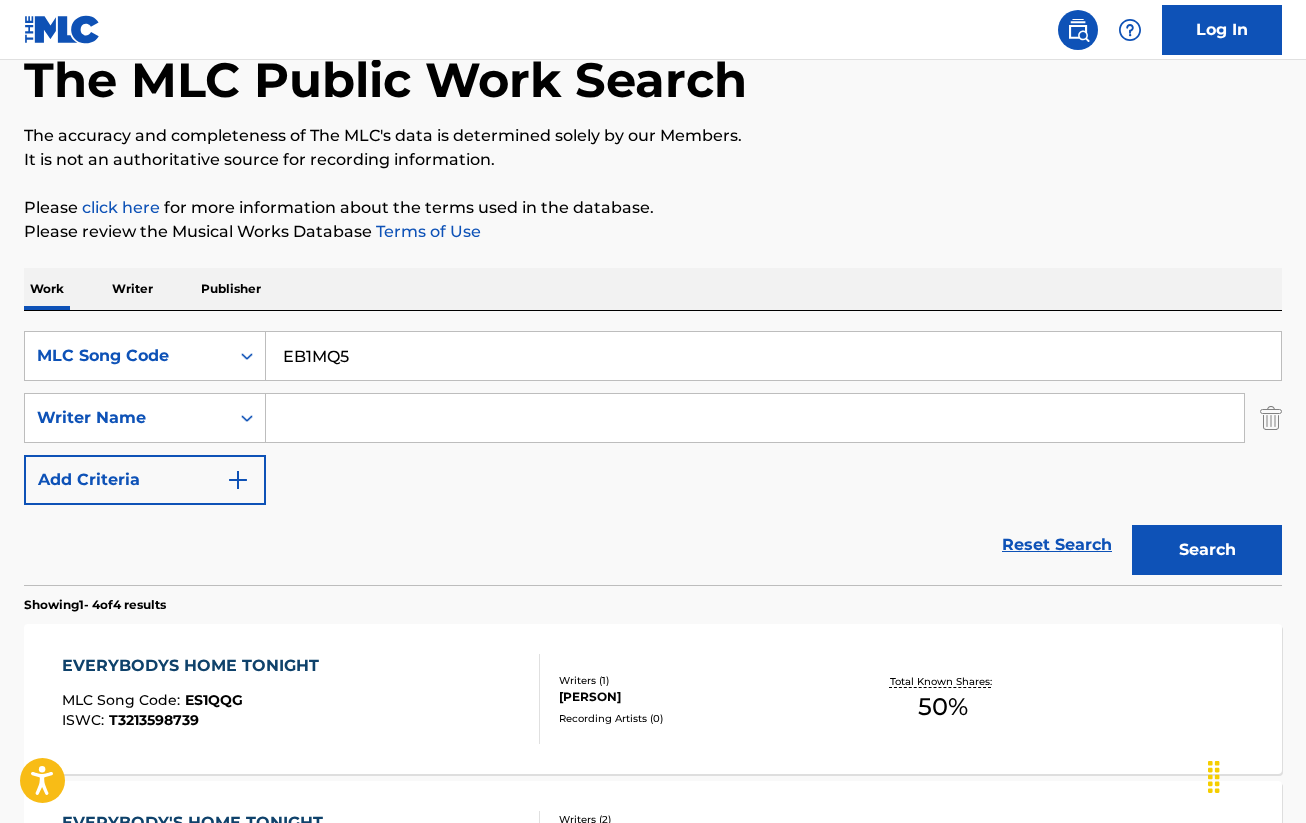 type 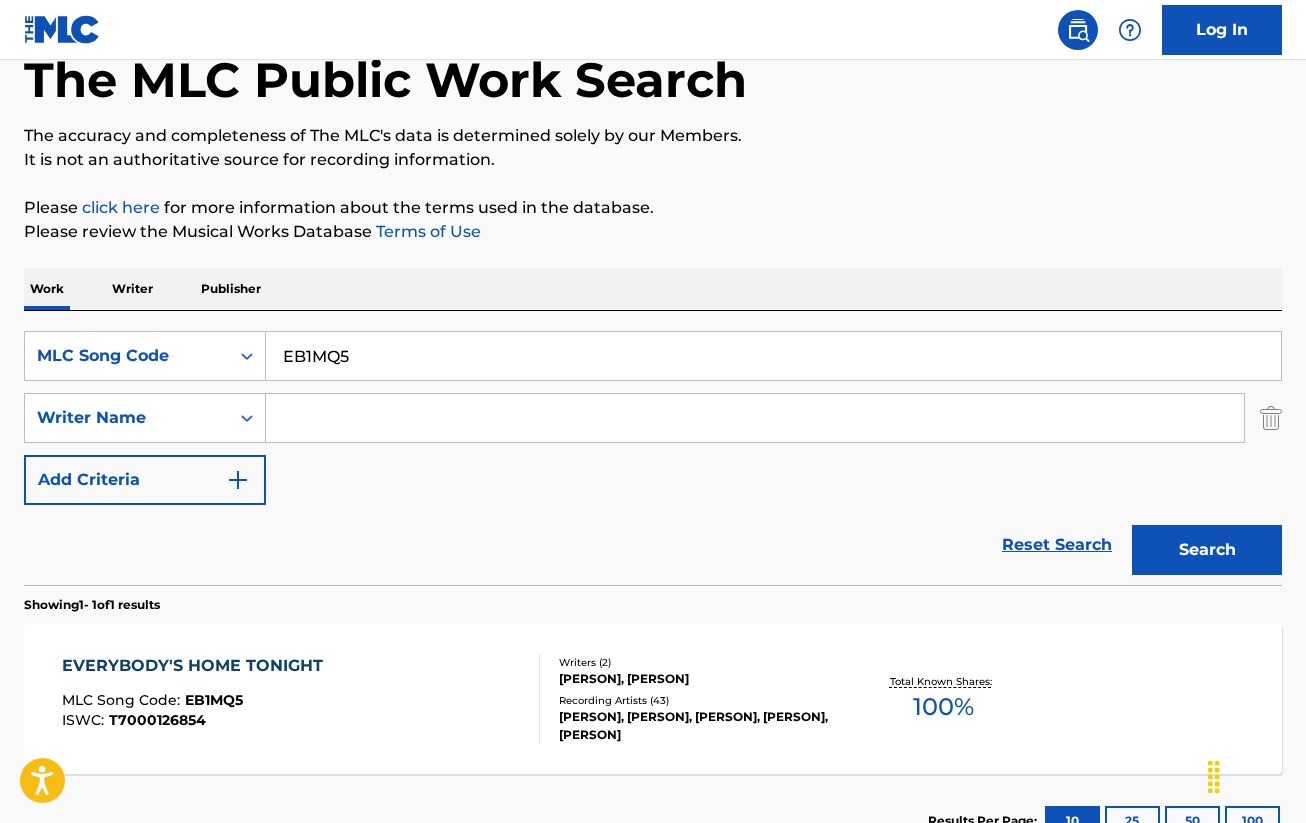 scroll, scrollTop: 265, scrollLeft: 0, axis: vertical 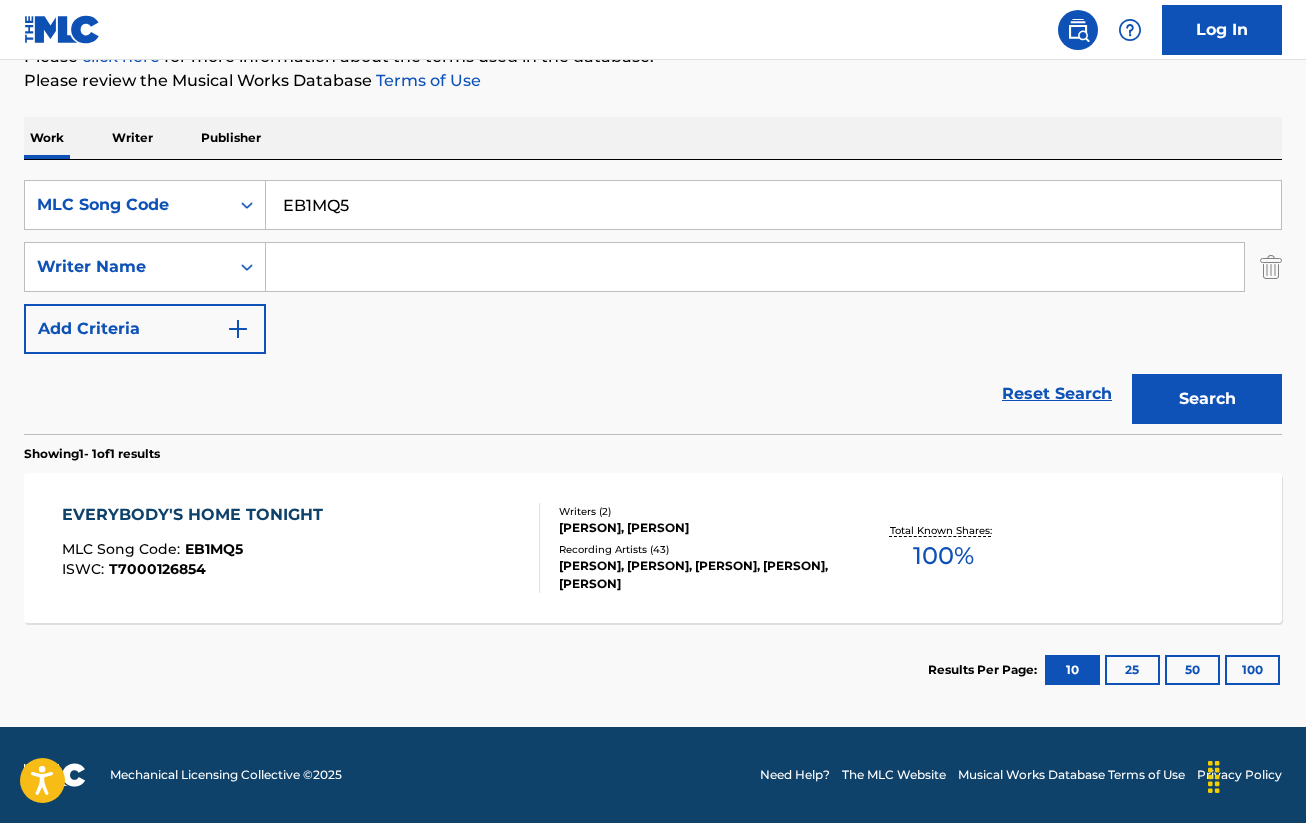 click on "EVERYBODY'S HOME TONIGHT MLC Song Code : EB1MQ5 ISWC : T7000126854" at bounding box center (301, 548) 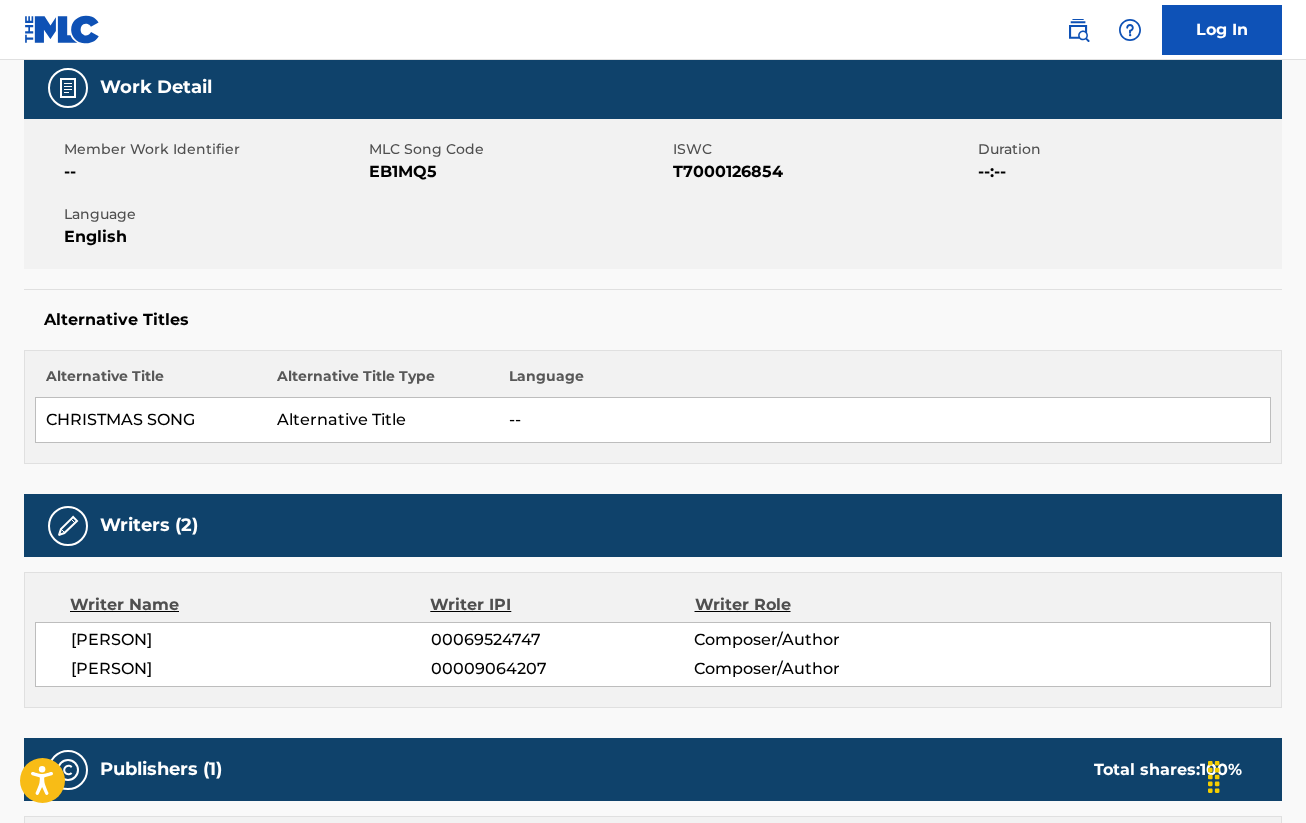 scroll, scrollTop: 0, scrollLeft: 0, axis: both 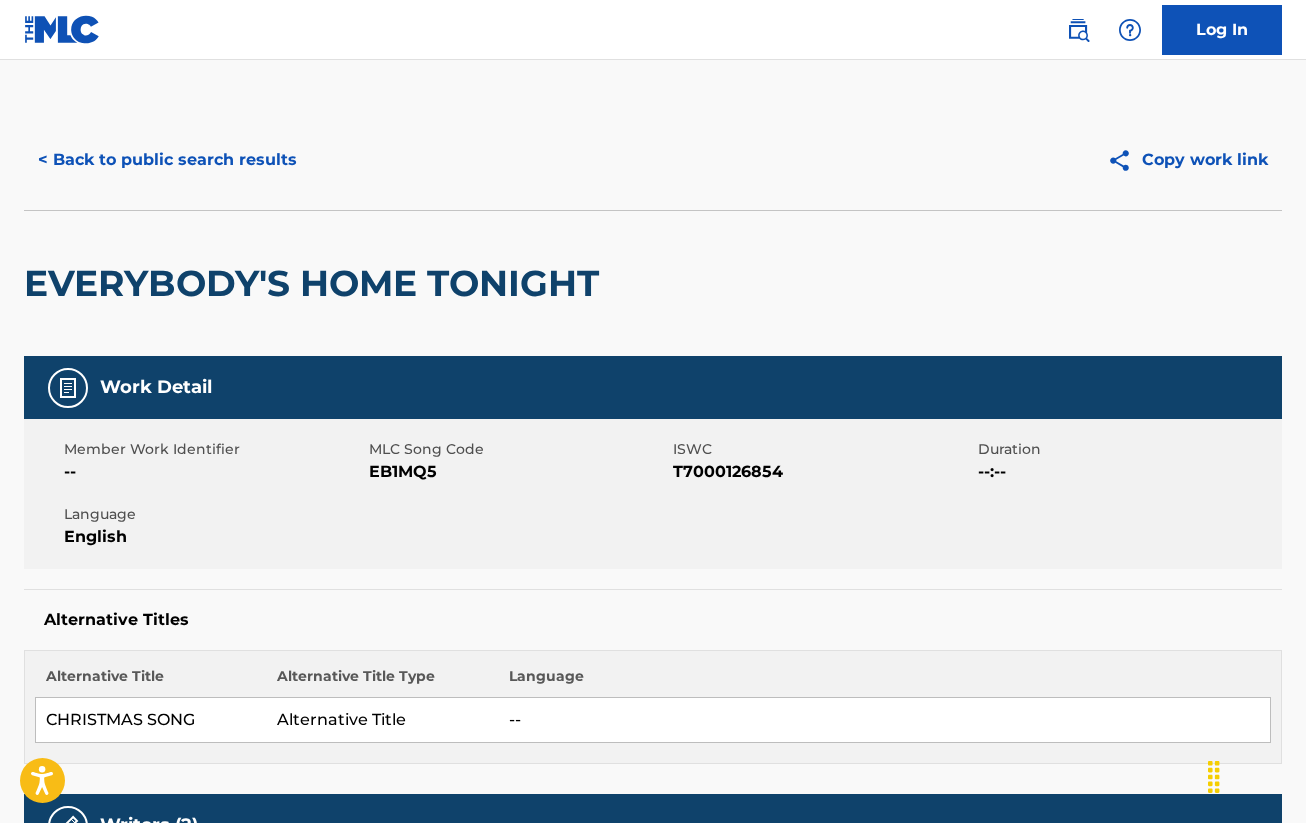 click on "< Back to public search results" at bounding box center [167, 160] 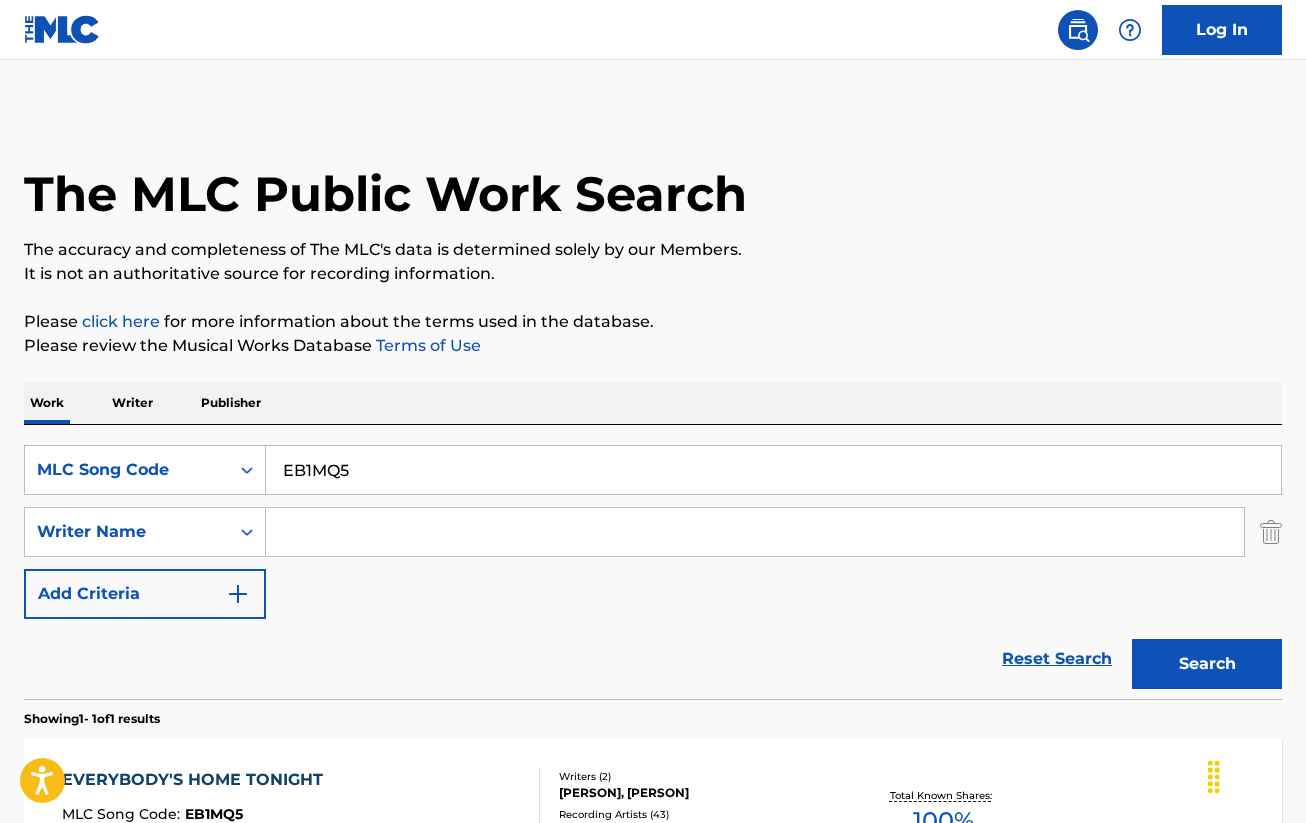 scroll, scrollTop: 151, scrollLeft: 0, axis: vertical 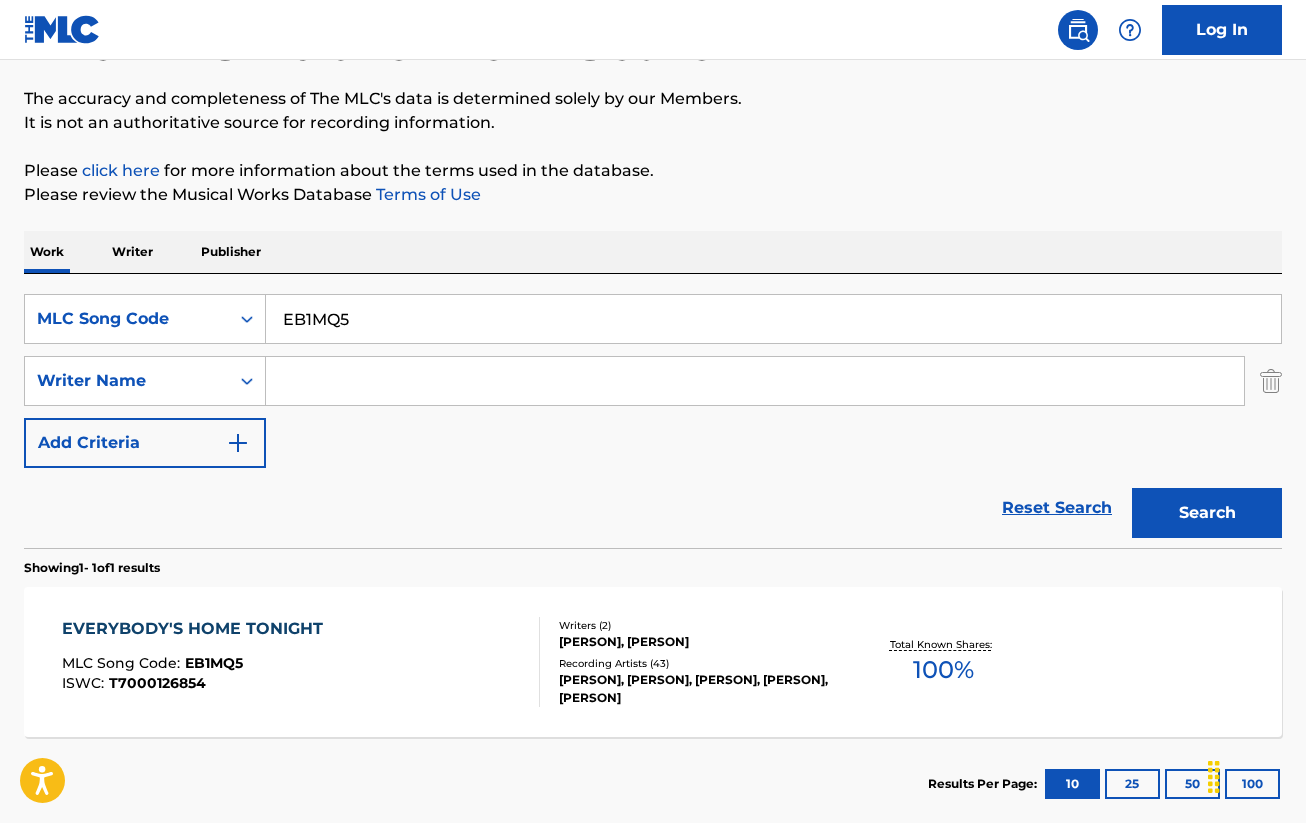 click on "EB1MQ5" at bounding box center [773, 319] 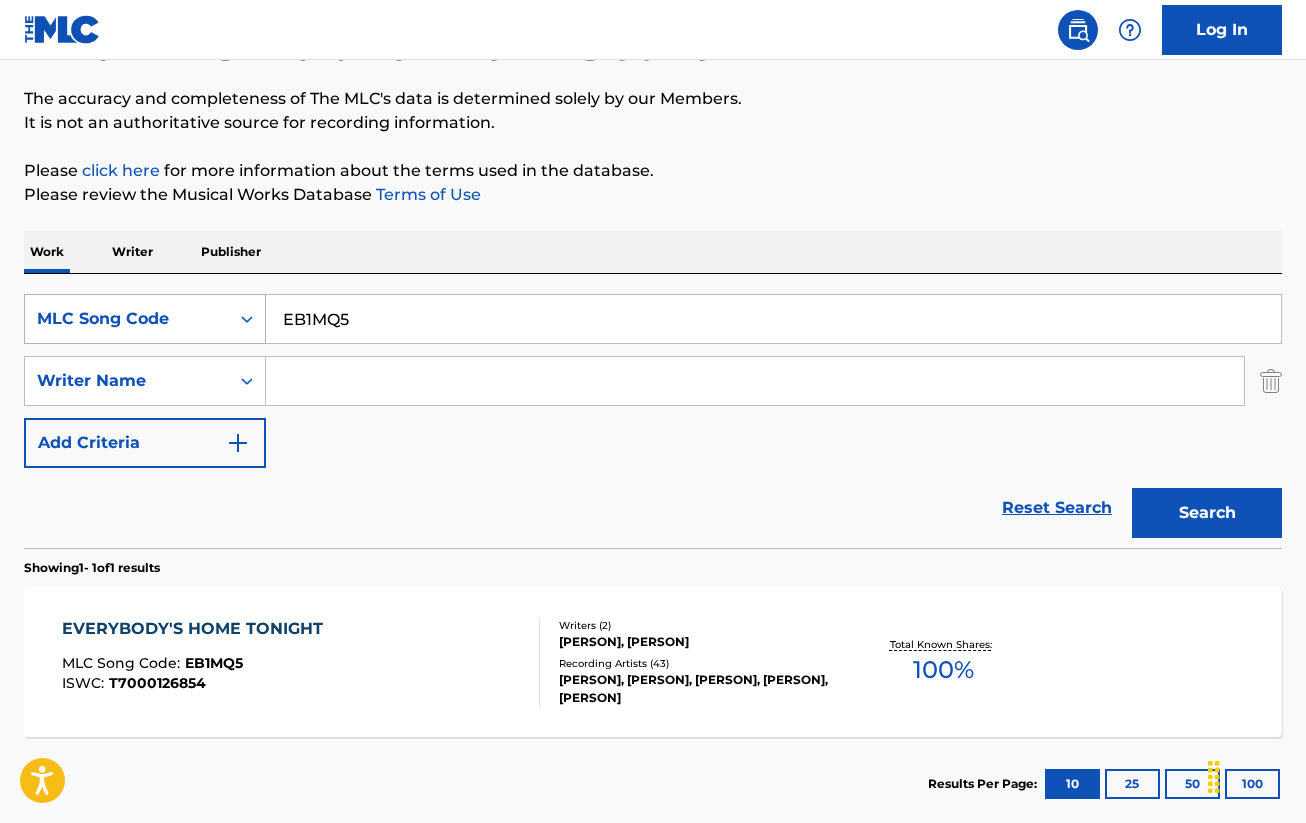 drag, startPoint x: 378, startPoint y: 327, endPoint x: 246, endPoint y: 312, distance: 132.84953 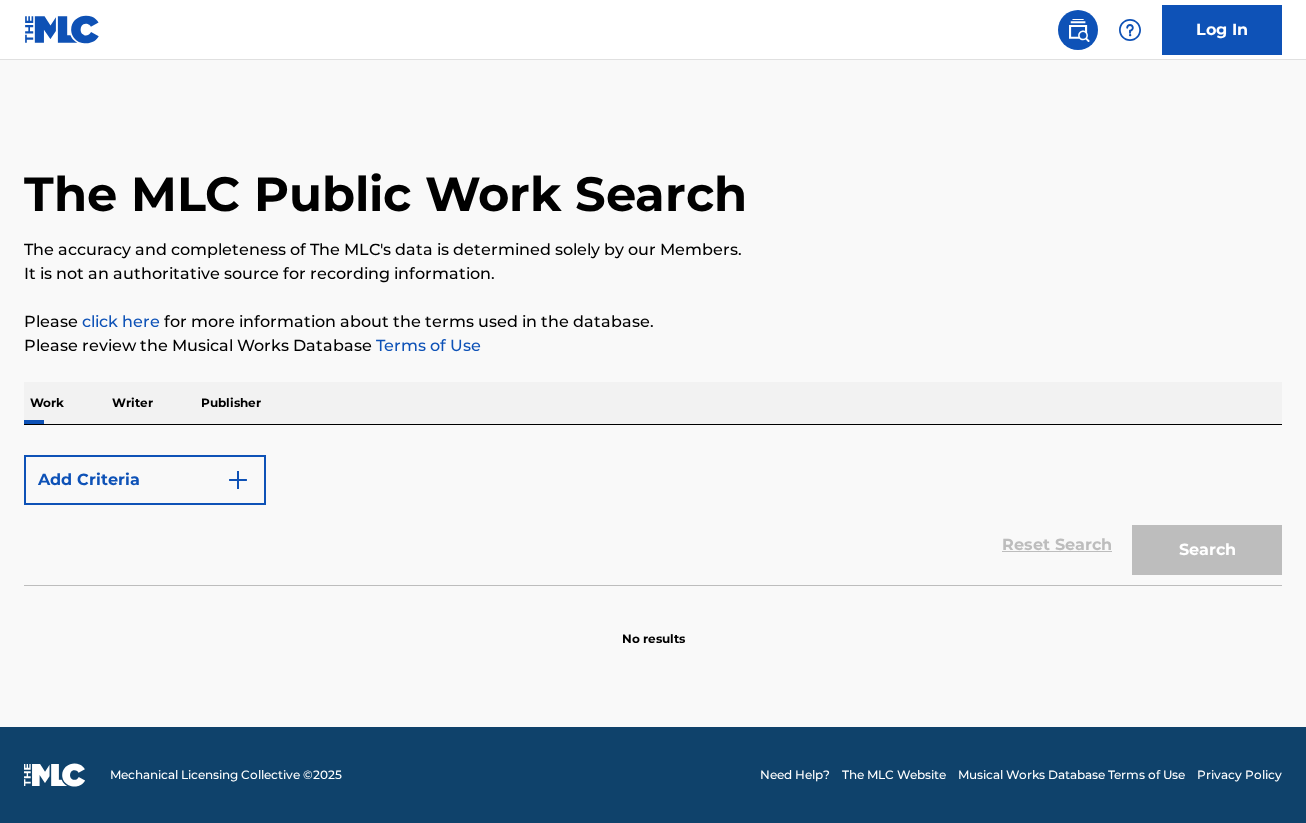 scroll, scrollTop: 0, scrollLeft: 0, axis: both 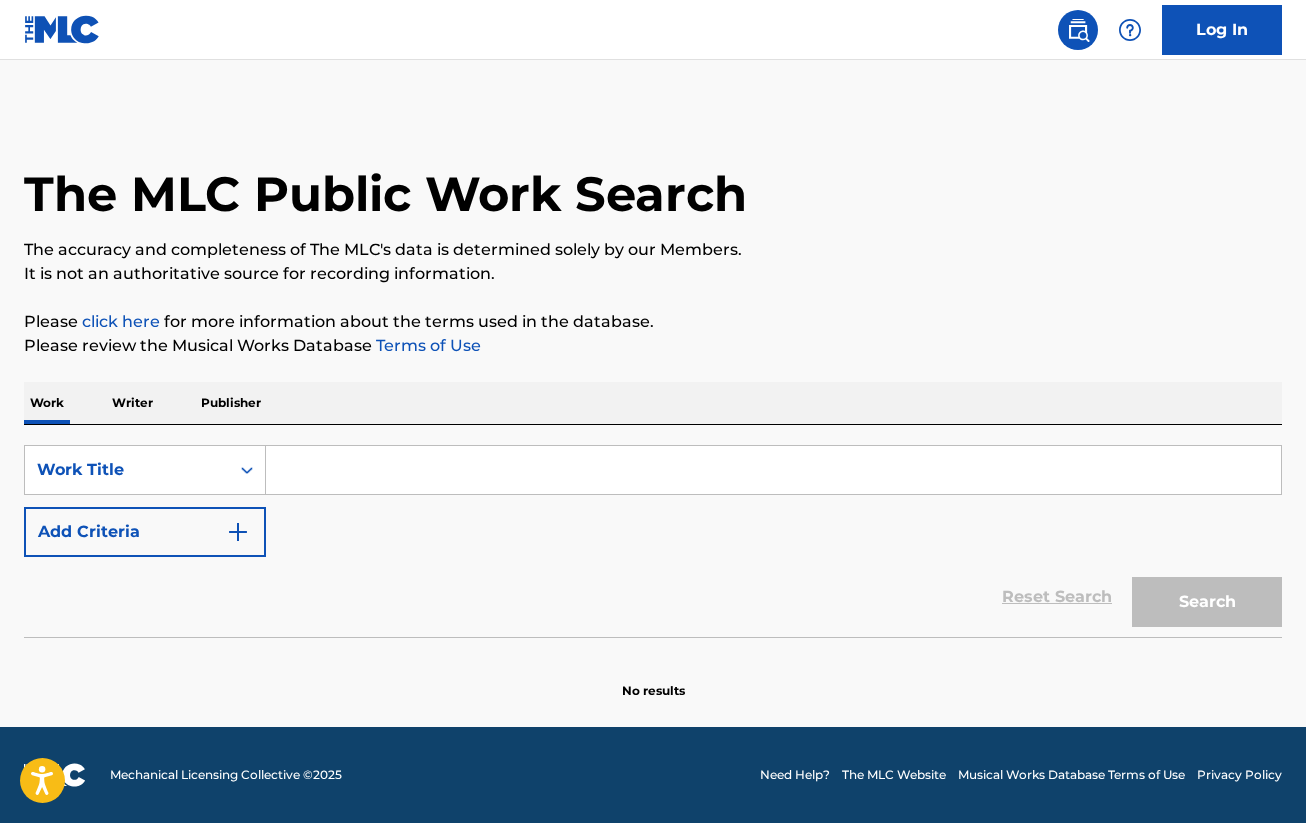 click at bounding box center [773, 470] 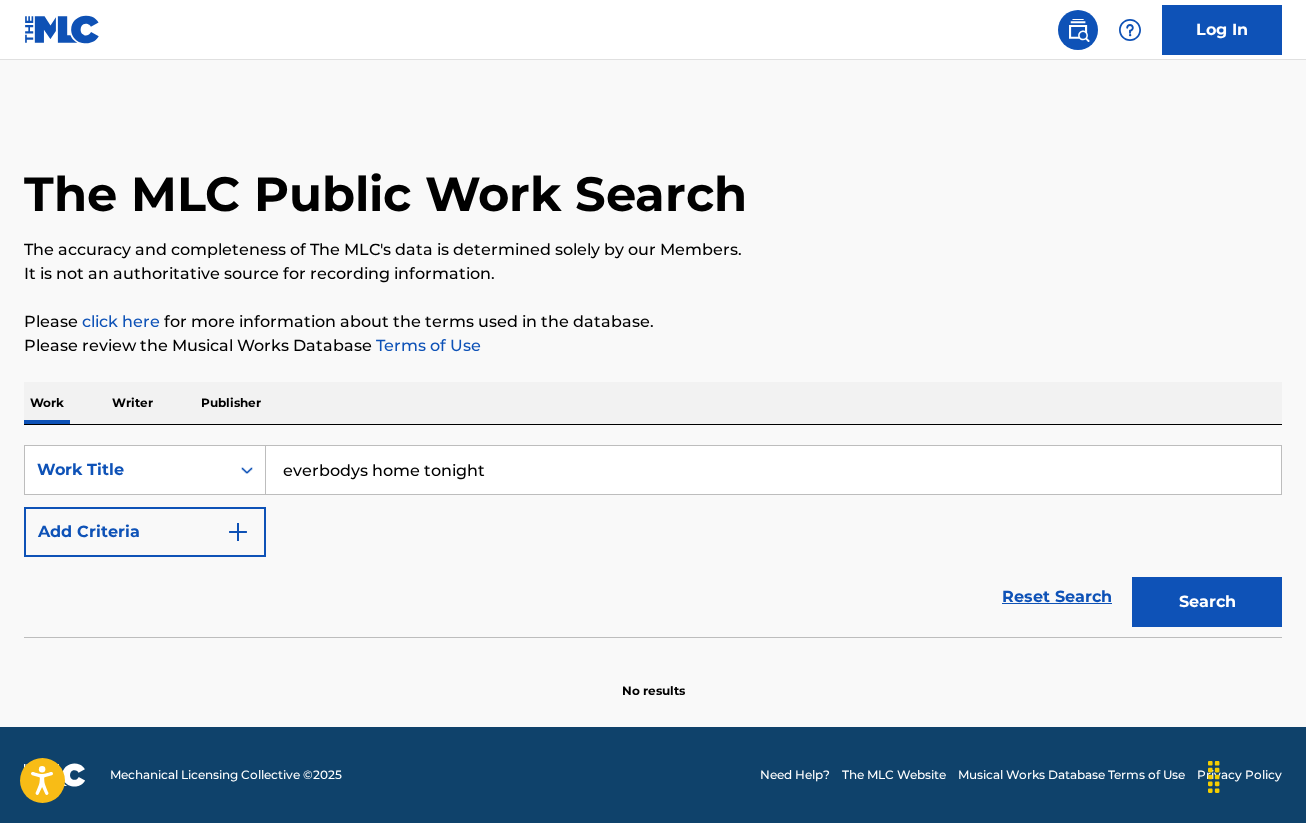 type on "everbodys home tonight" 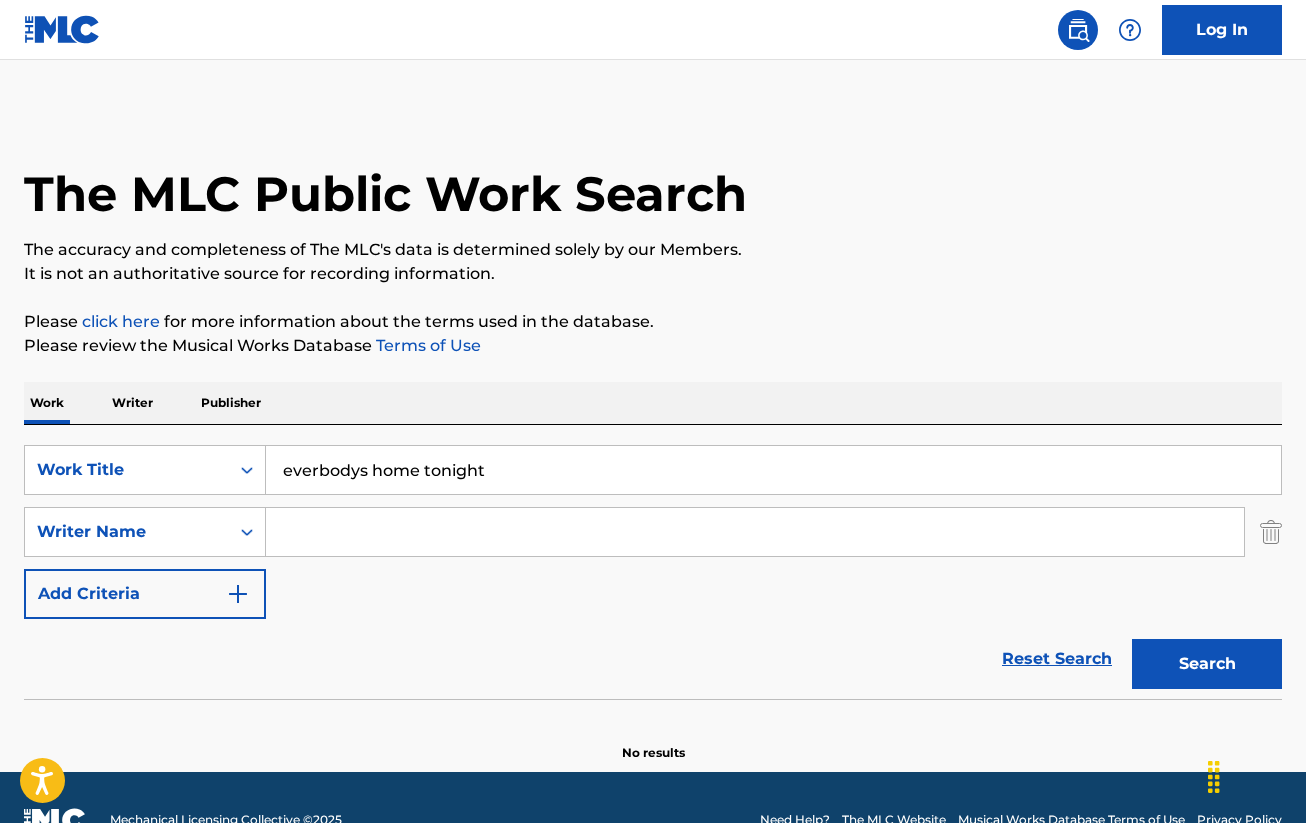 click at bounding box center [755, 532] 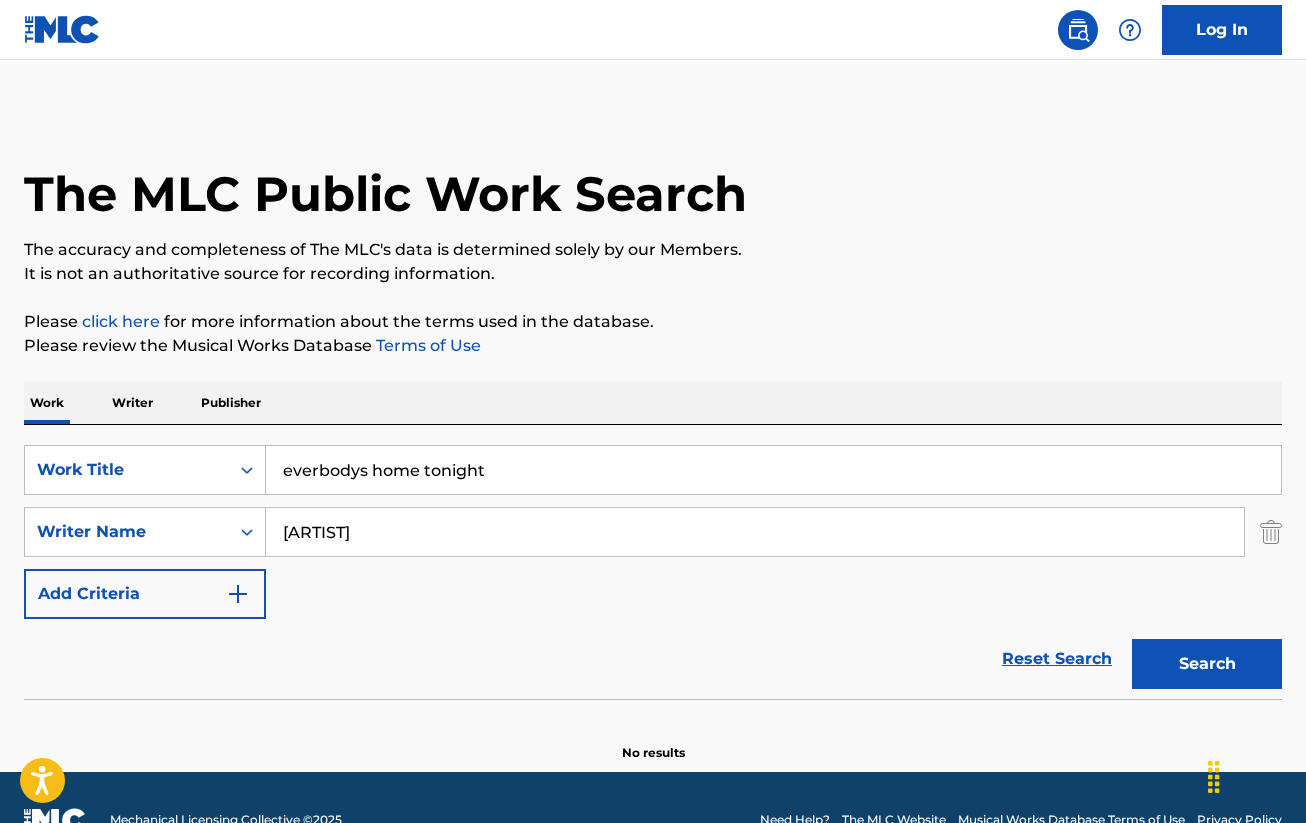 type on "[ARTIST]" 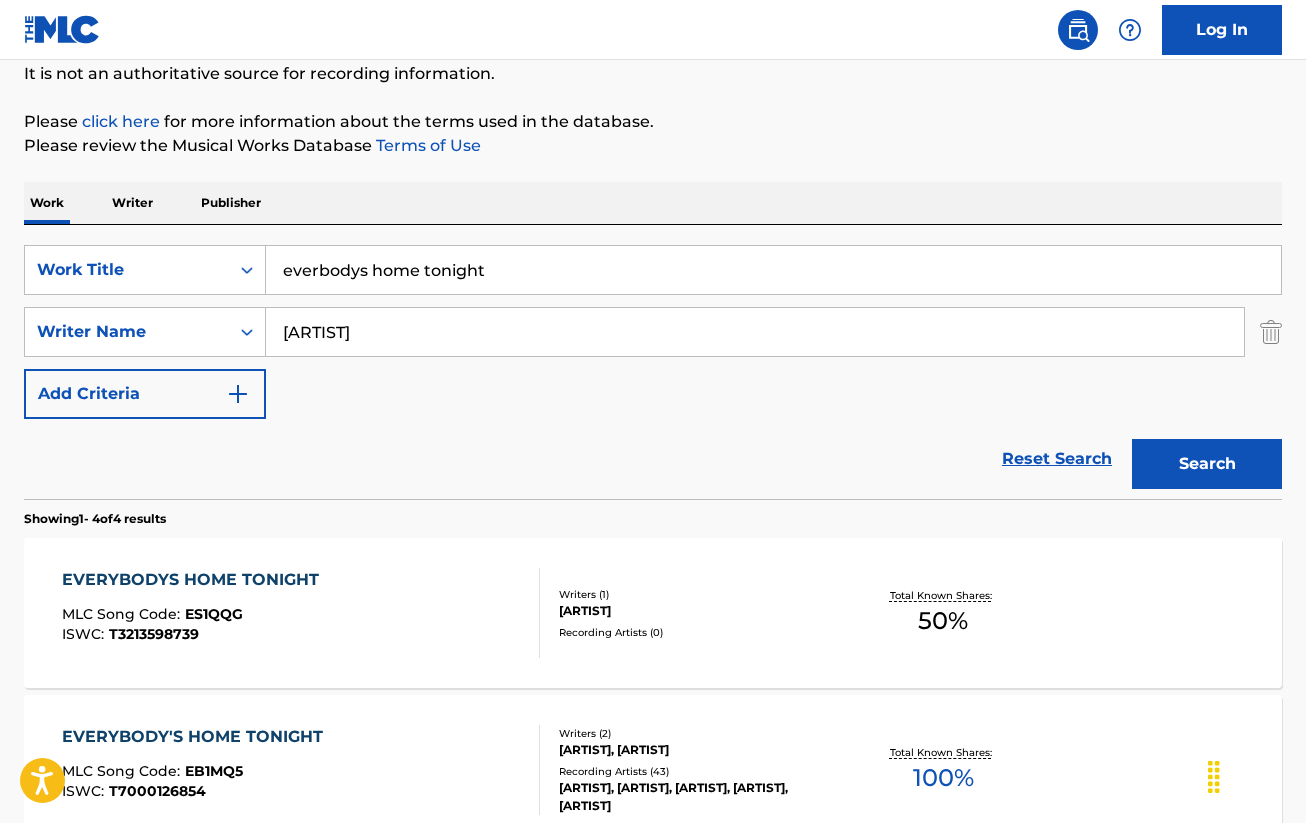 scroll, scrollTop: 400, scrollLeft: 0, axis: vertical 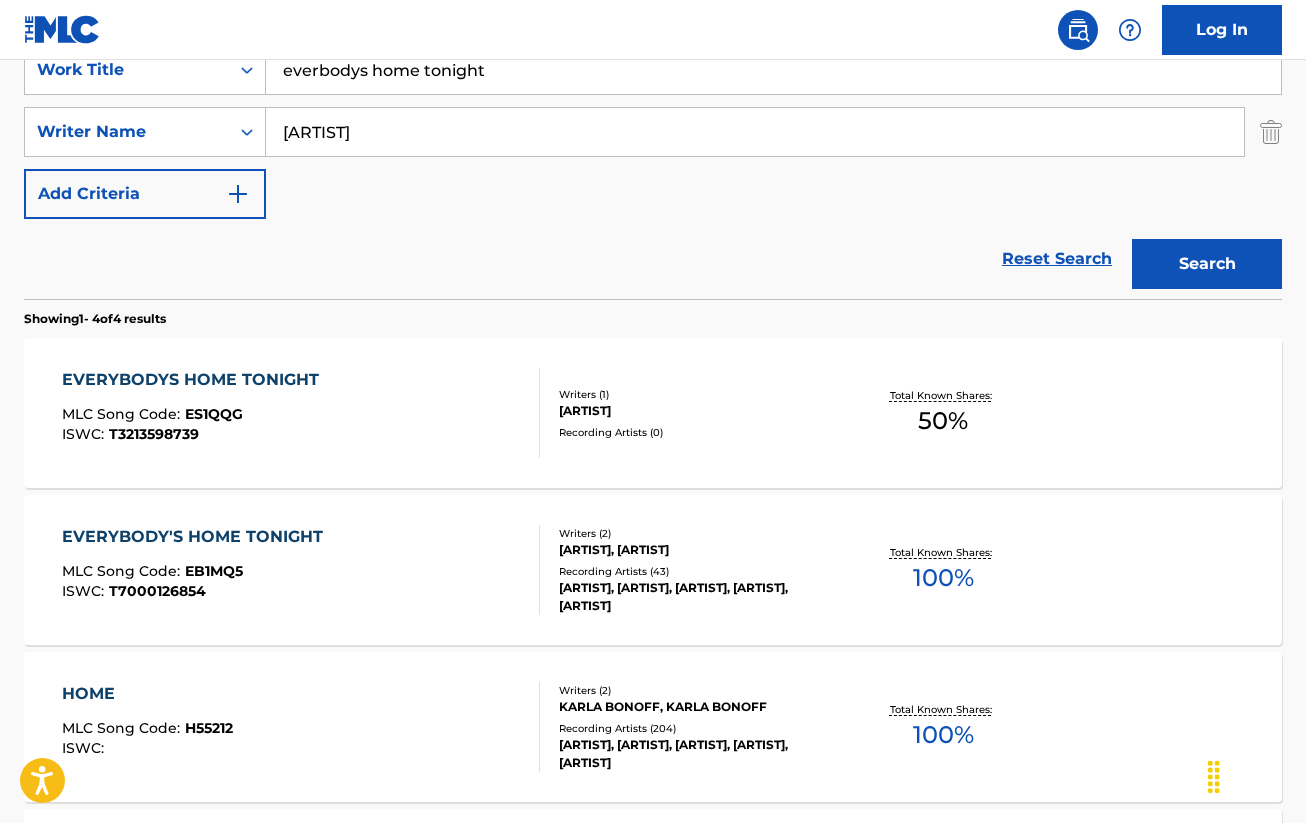 click on "EVERYBODYS HOME TONIGHT MLC Song Code : ES1QQG ISWC : T3213598739" at bounding box center (301, 413) 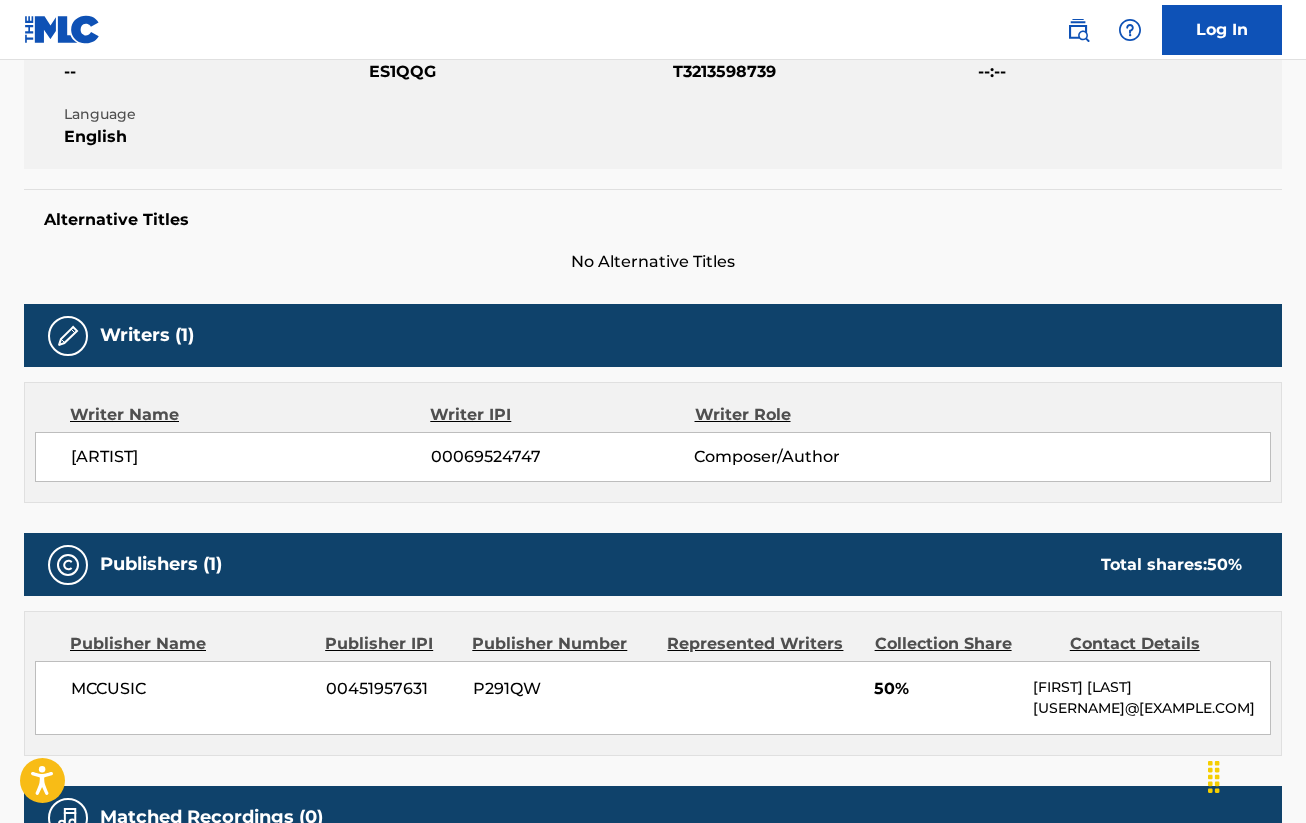 scroll, scrollTop: 600, scrollLeft: 0, axis: vertical 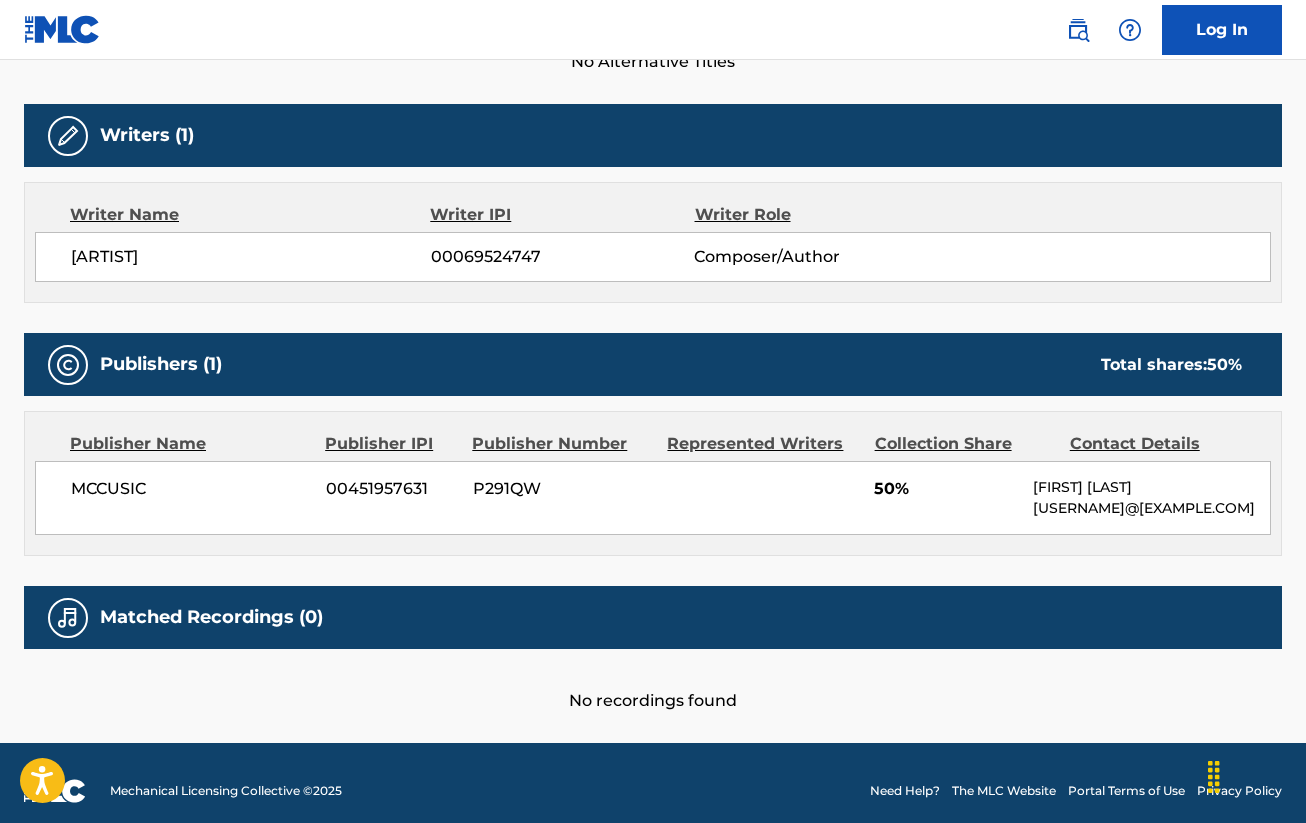 click on "Writer IPI" at bounding box center (562, 215) 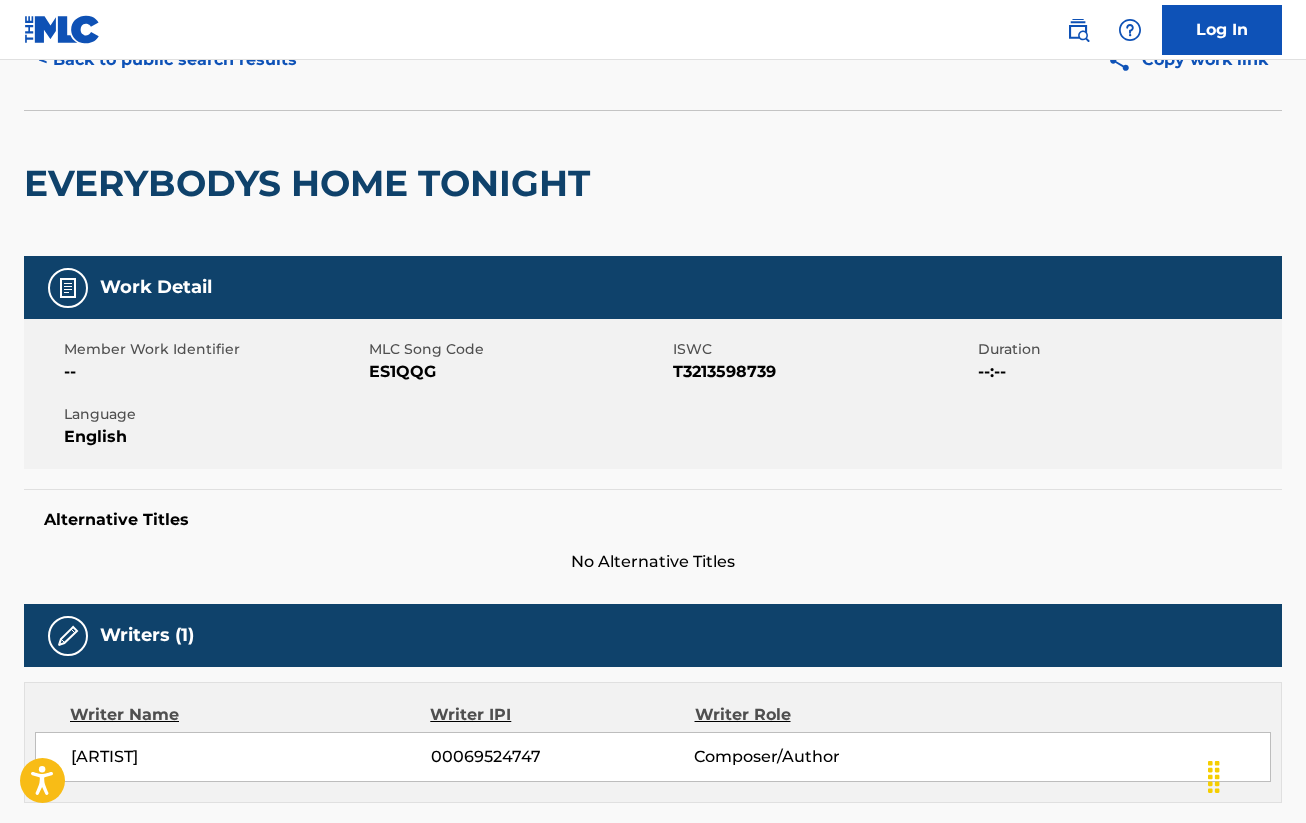 scroll, scrollTop: 0, scrollLeft: 0, axis: both 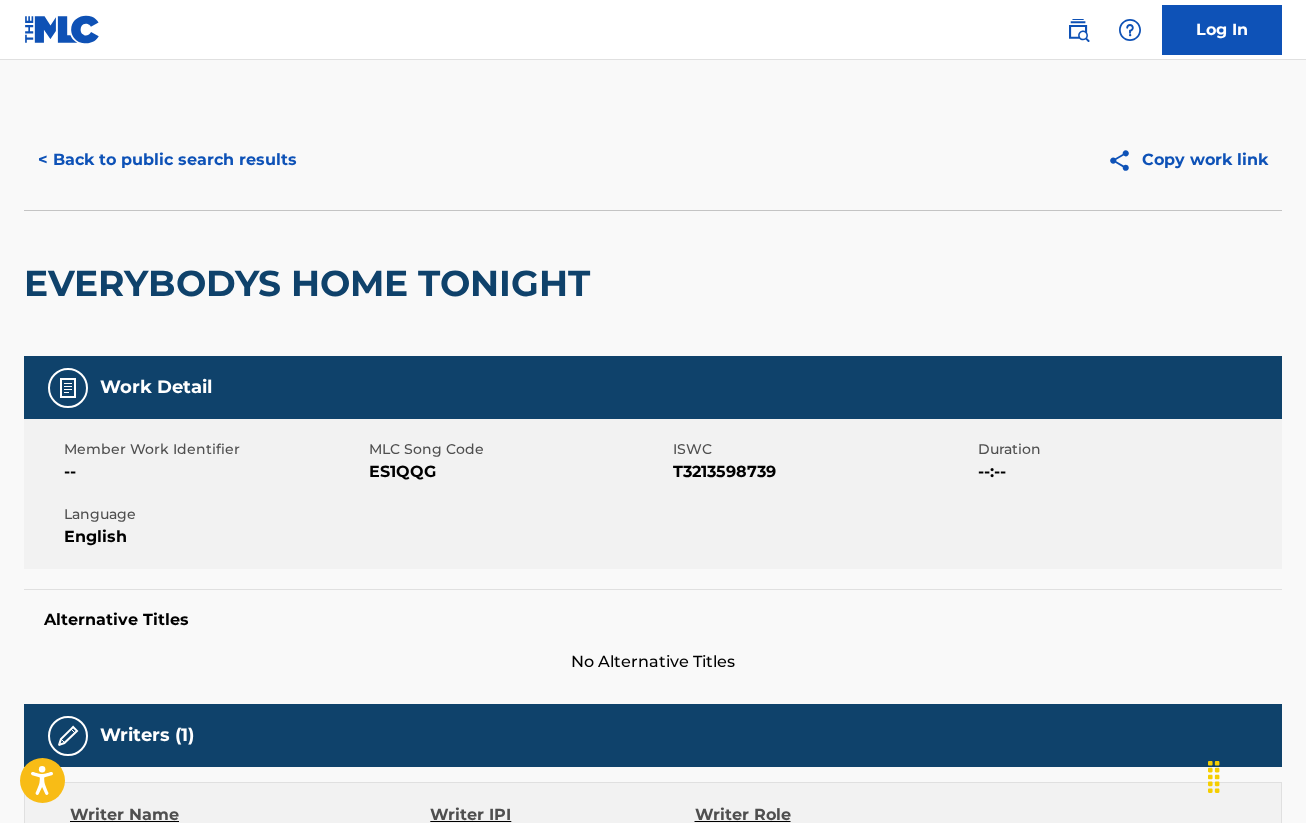 click on "Log In" at bounding box center (653, 30) 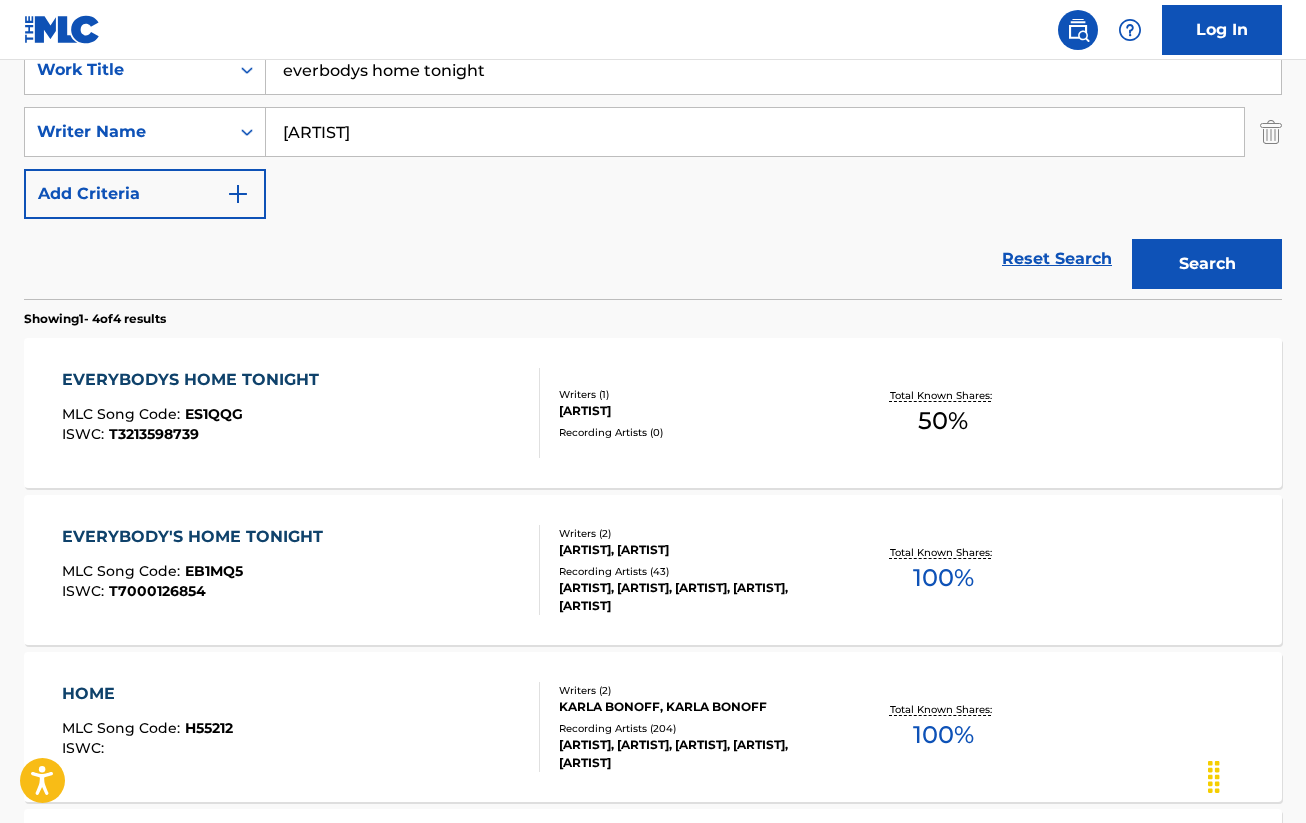 click on "EVERYBODYS HOME TONIGHT MLC Song Code : ES1QQG ISWC : T3213598739" at bounding box center [195, 413] 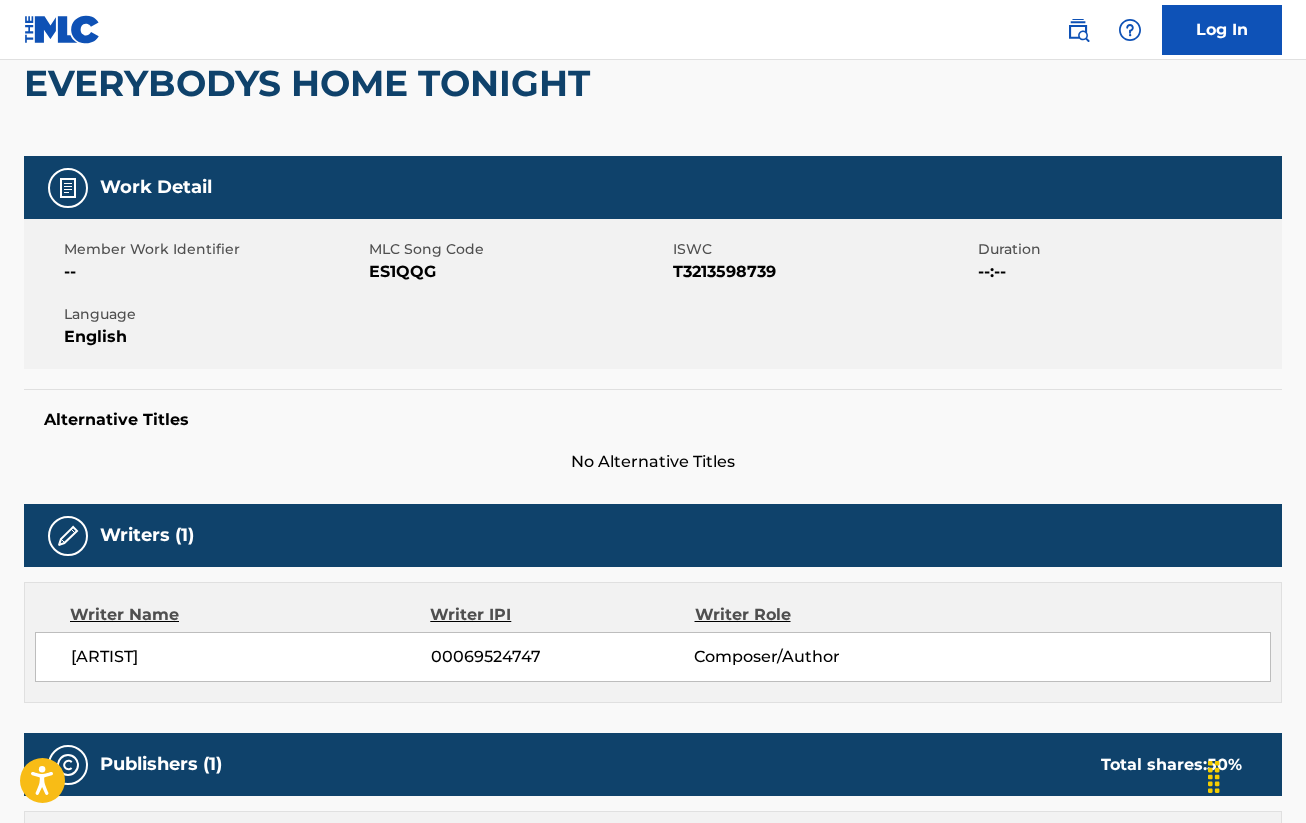 scroll, scrollTop: 600, scrollLeft: 0, axis: vertical 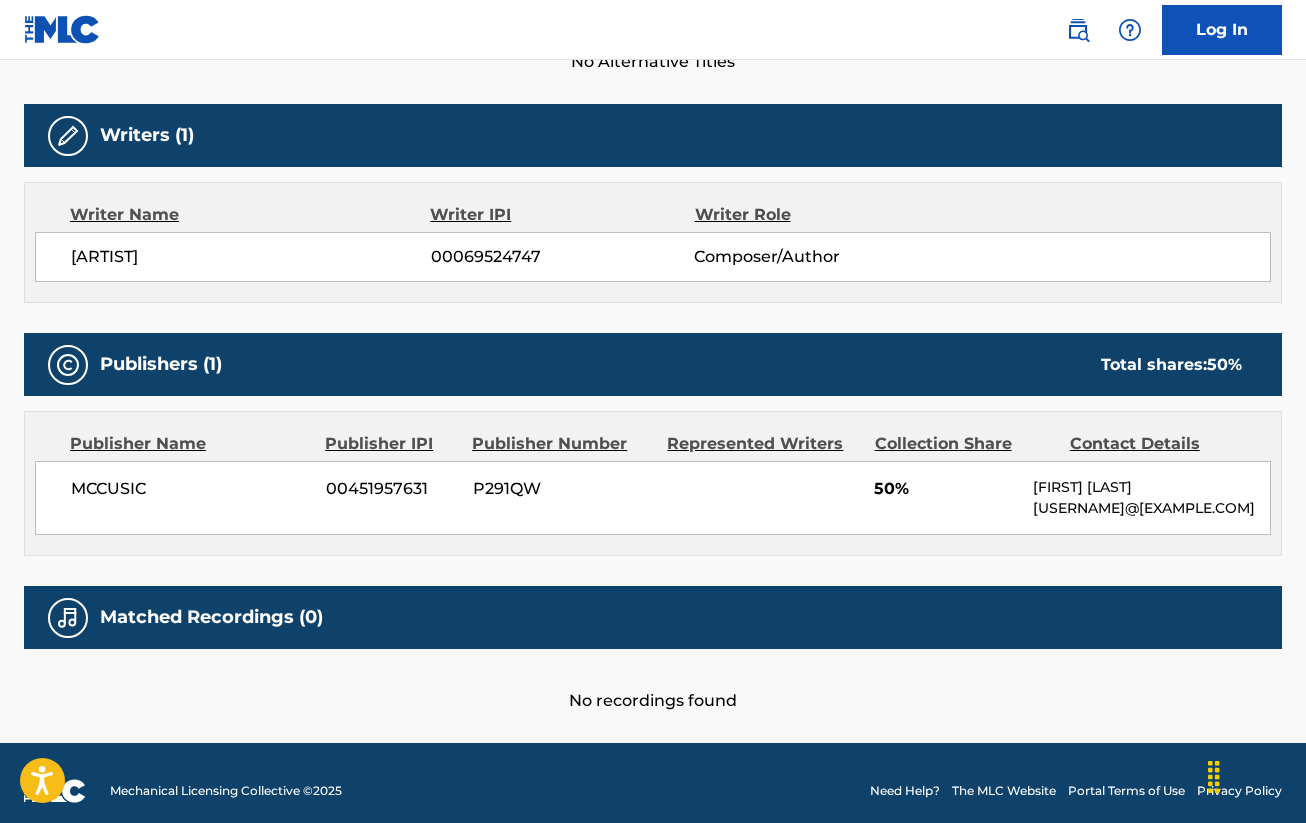 drag, startPoint x: 508, startPoint y: 4, endPoint x: 493, endPoint y: 4, distance: 15 